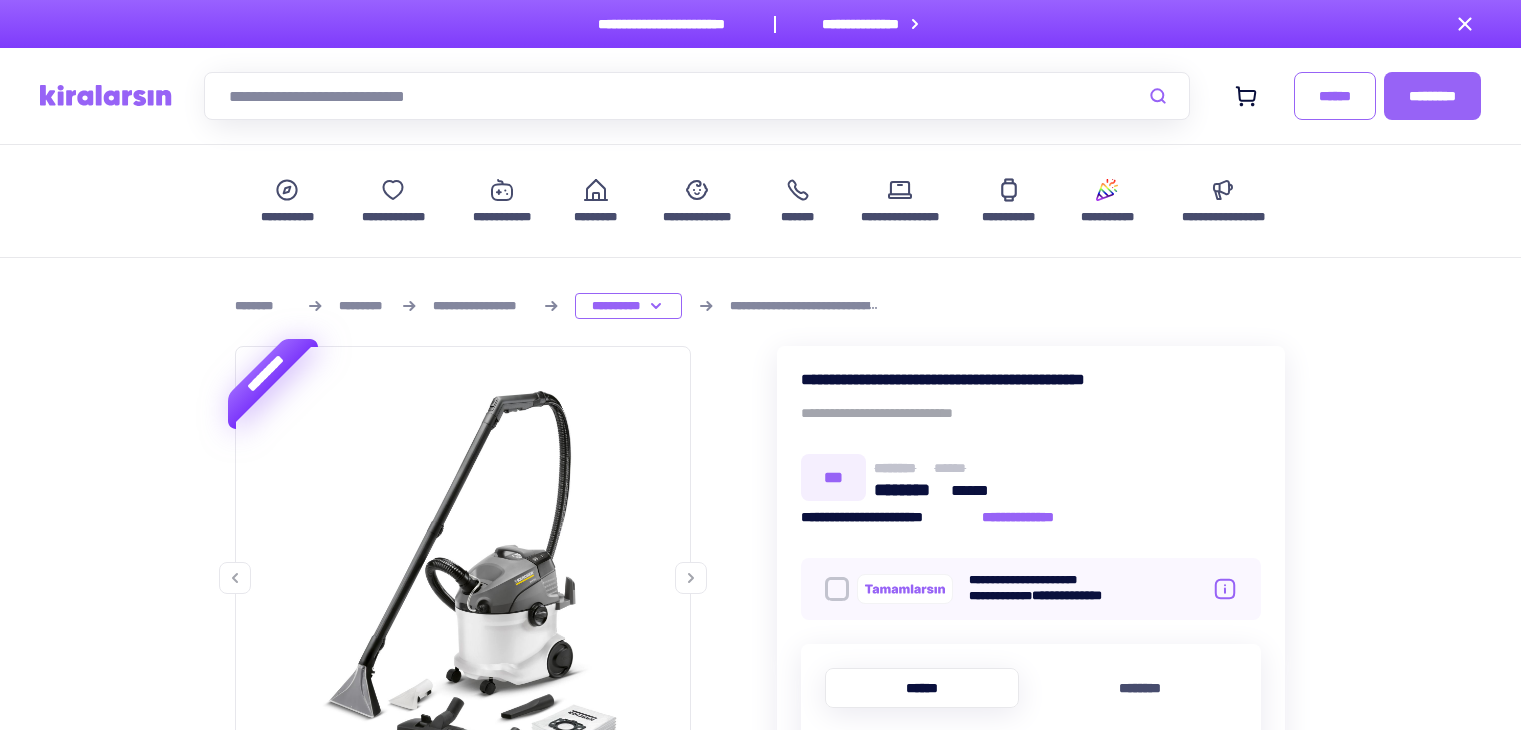 scroll, scrollTop: 1600, scrollLeft: 0, axis: vertical 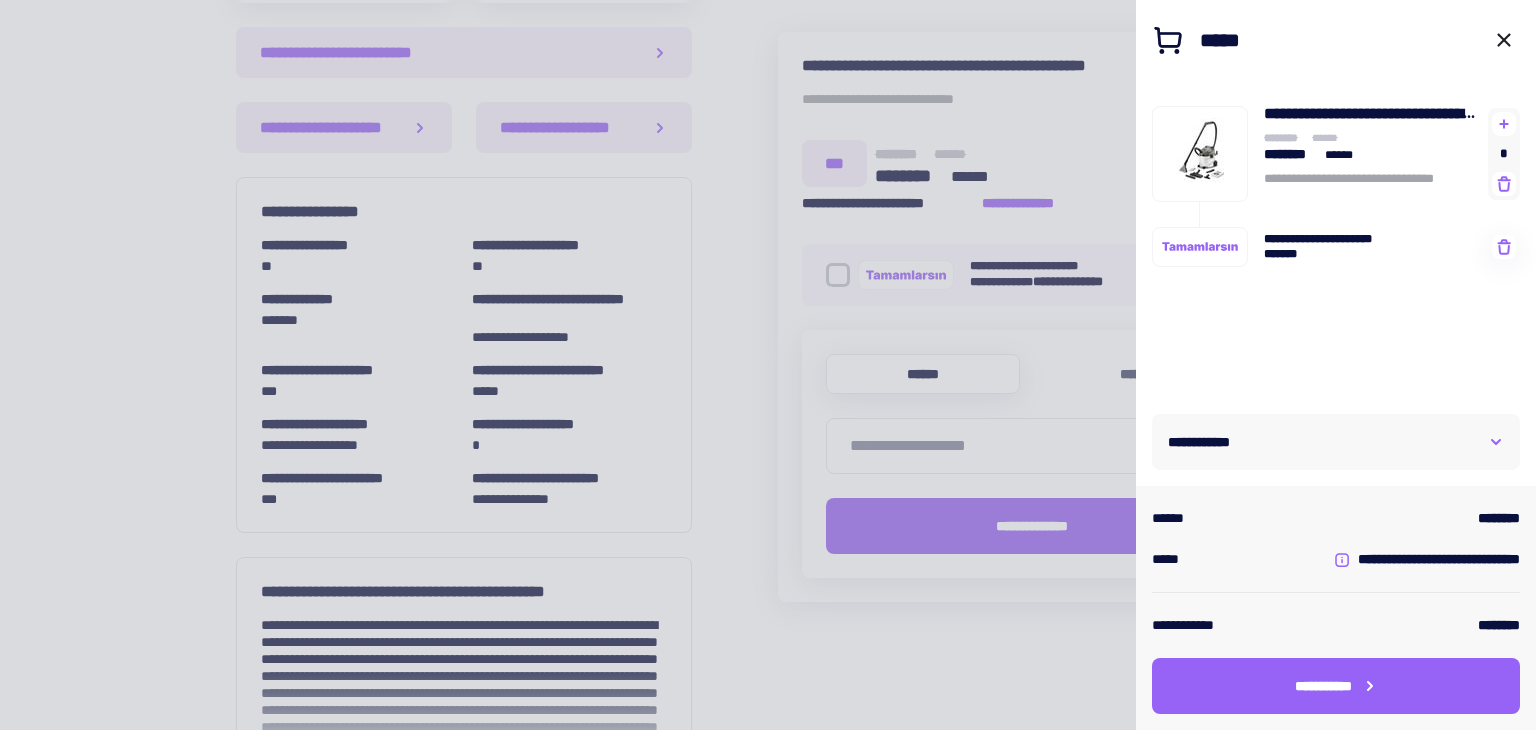 click at bounding box center [768, 365] 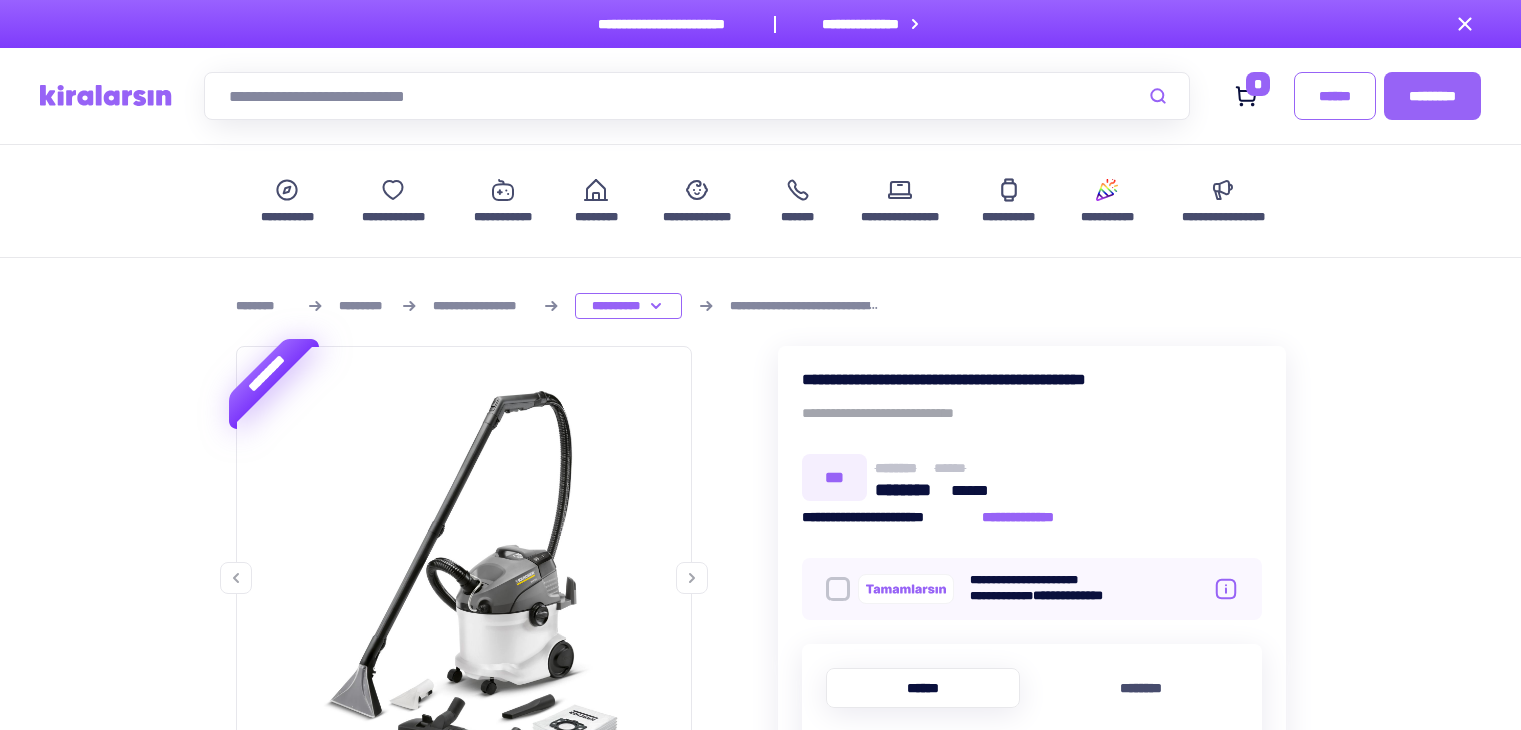 scroll, scrollTop: 0, scrollLeft: 0, axis: both 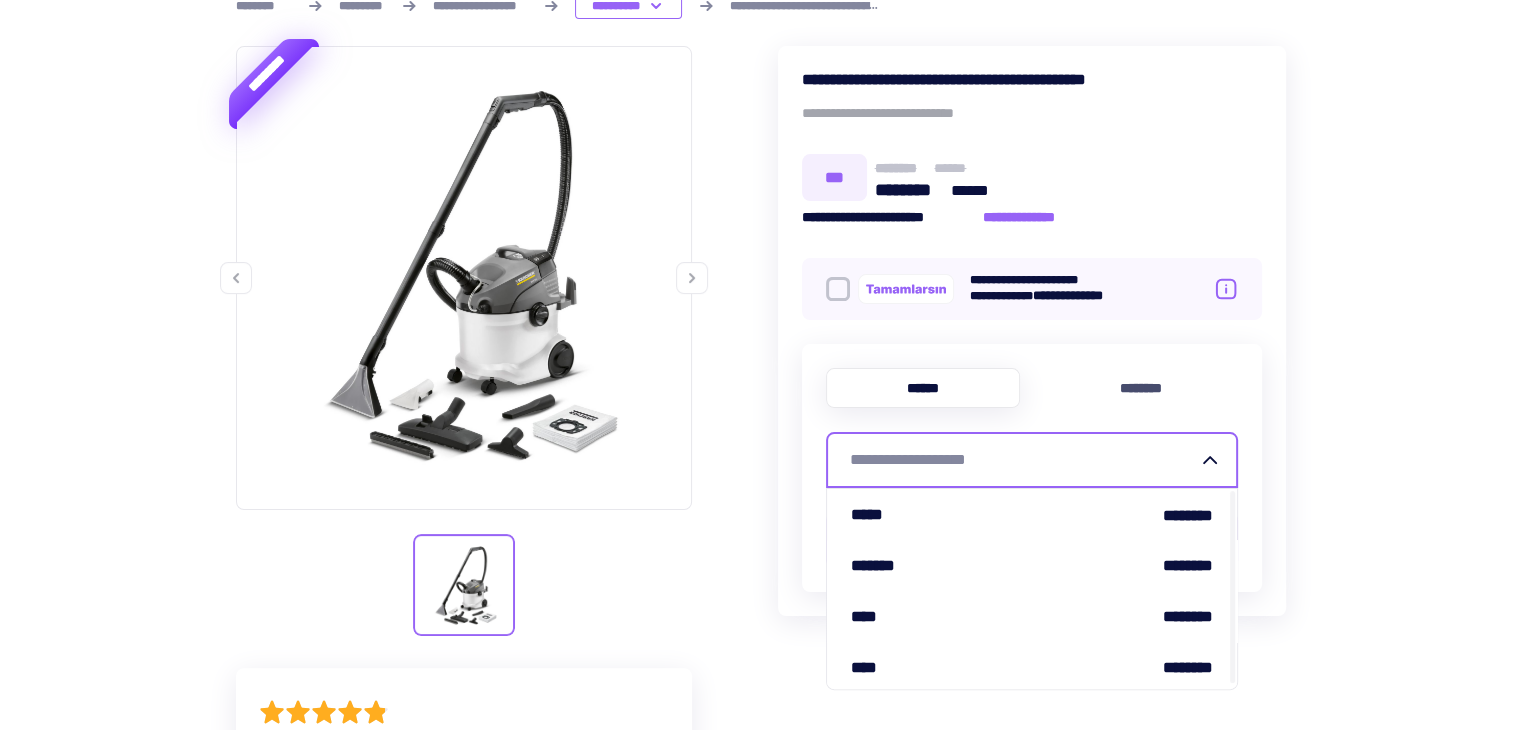 click on "**********" at bounding box center [1024, 460] 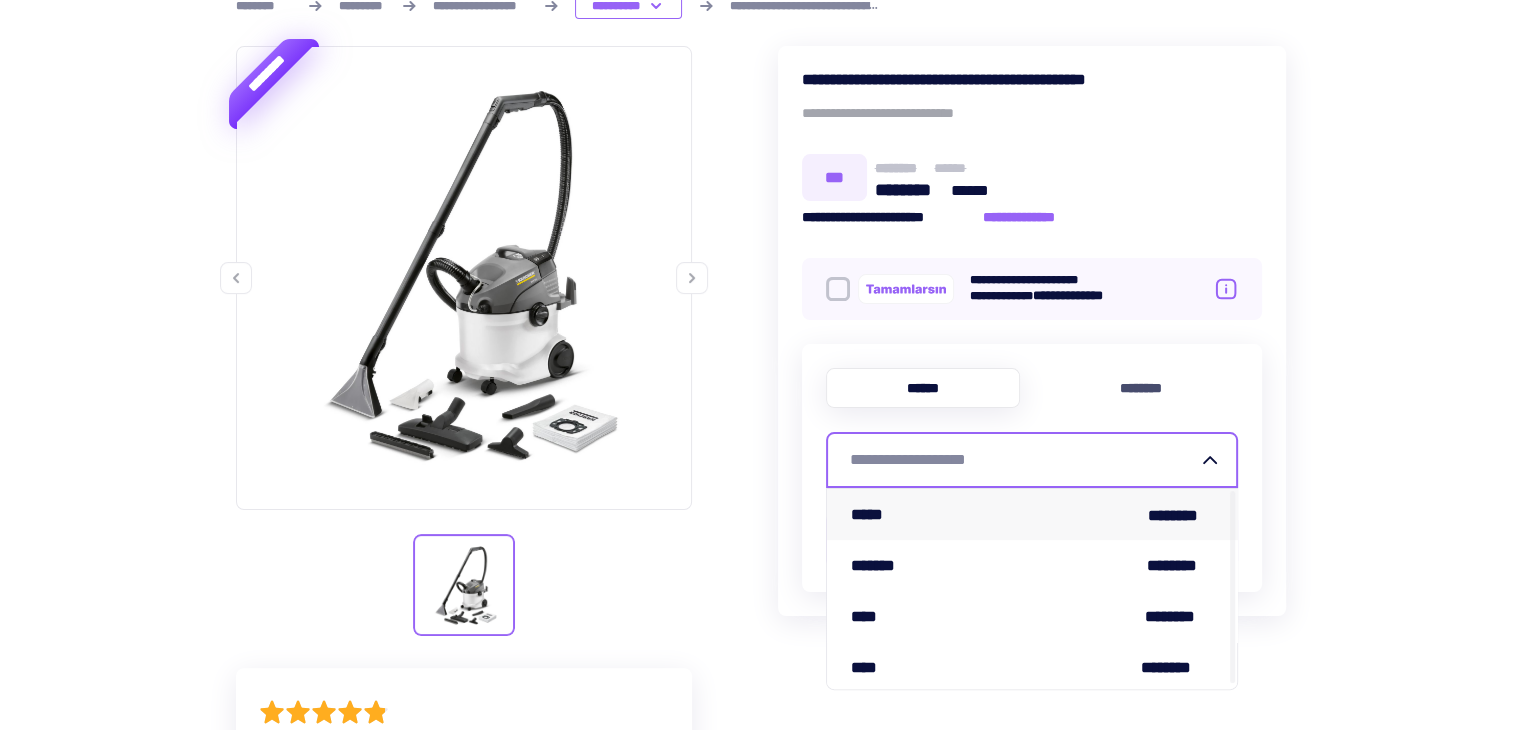 click on "***** ********" at bounding box center [1032, 514] 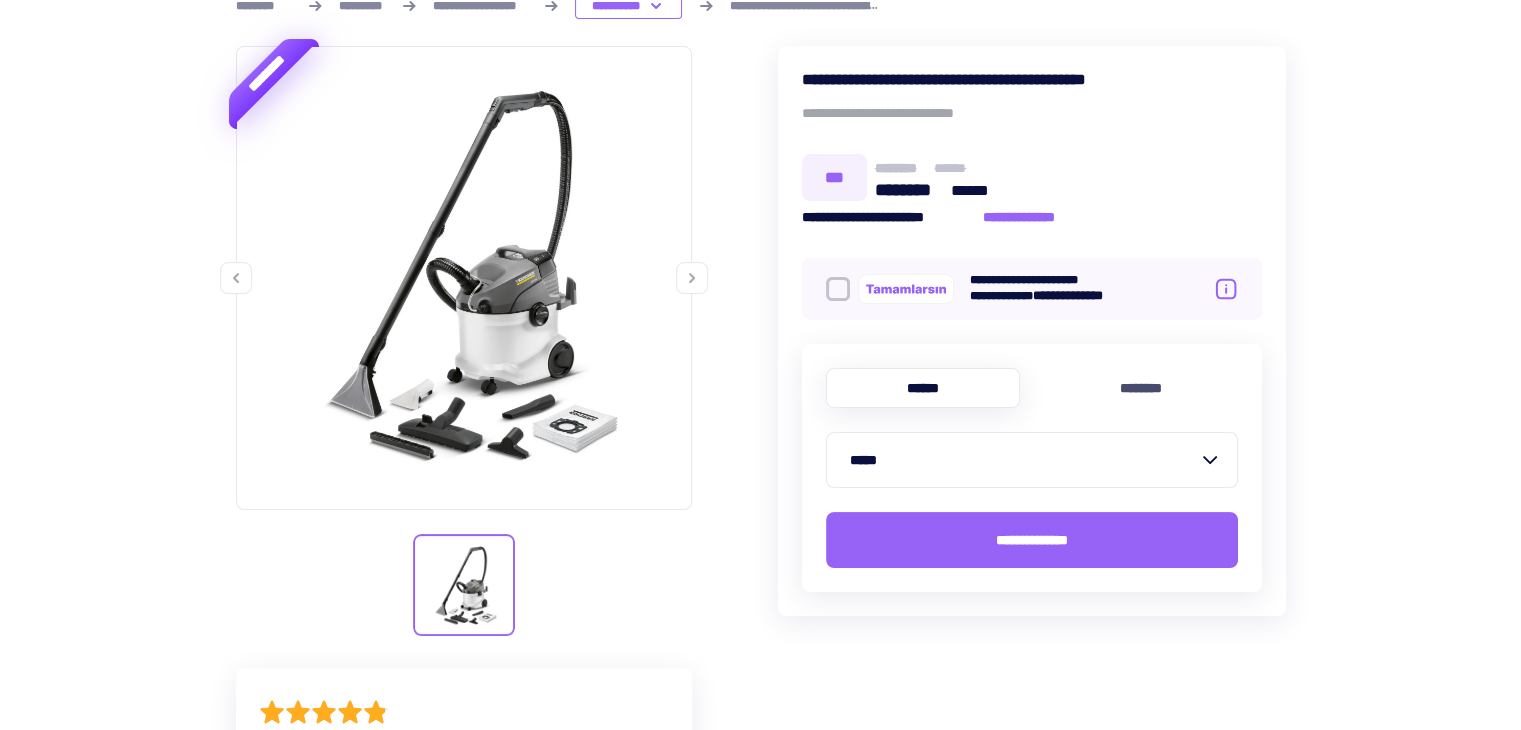 drag, startPoint x: 880, startPoint y: 226, endPoint x: 927, endPoint y: 226, distance: 47 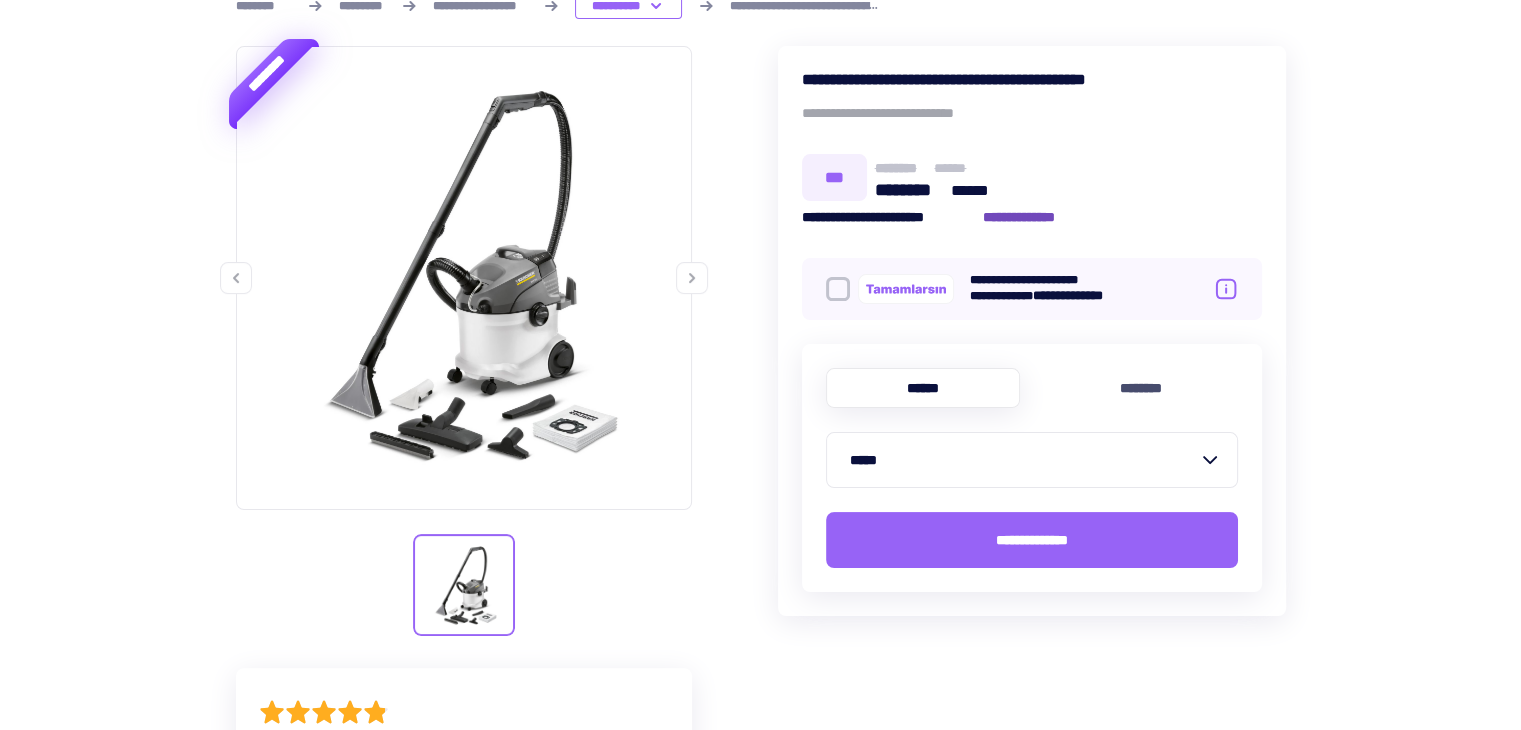 click on "**********" at bounding box center [1029, 217] 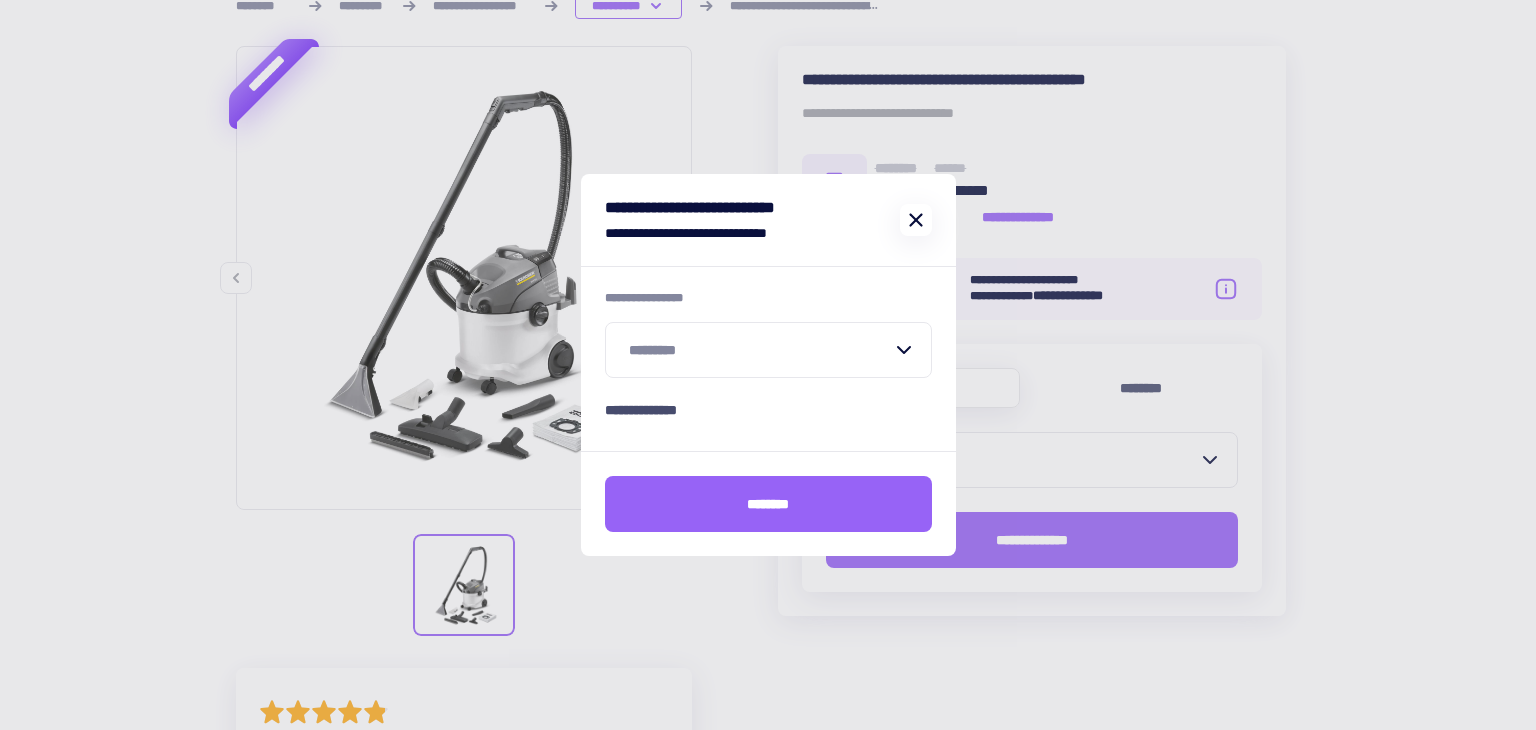 click 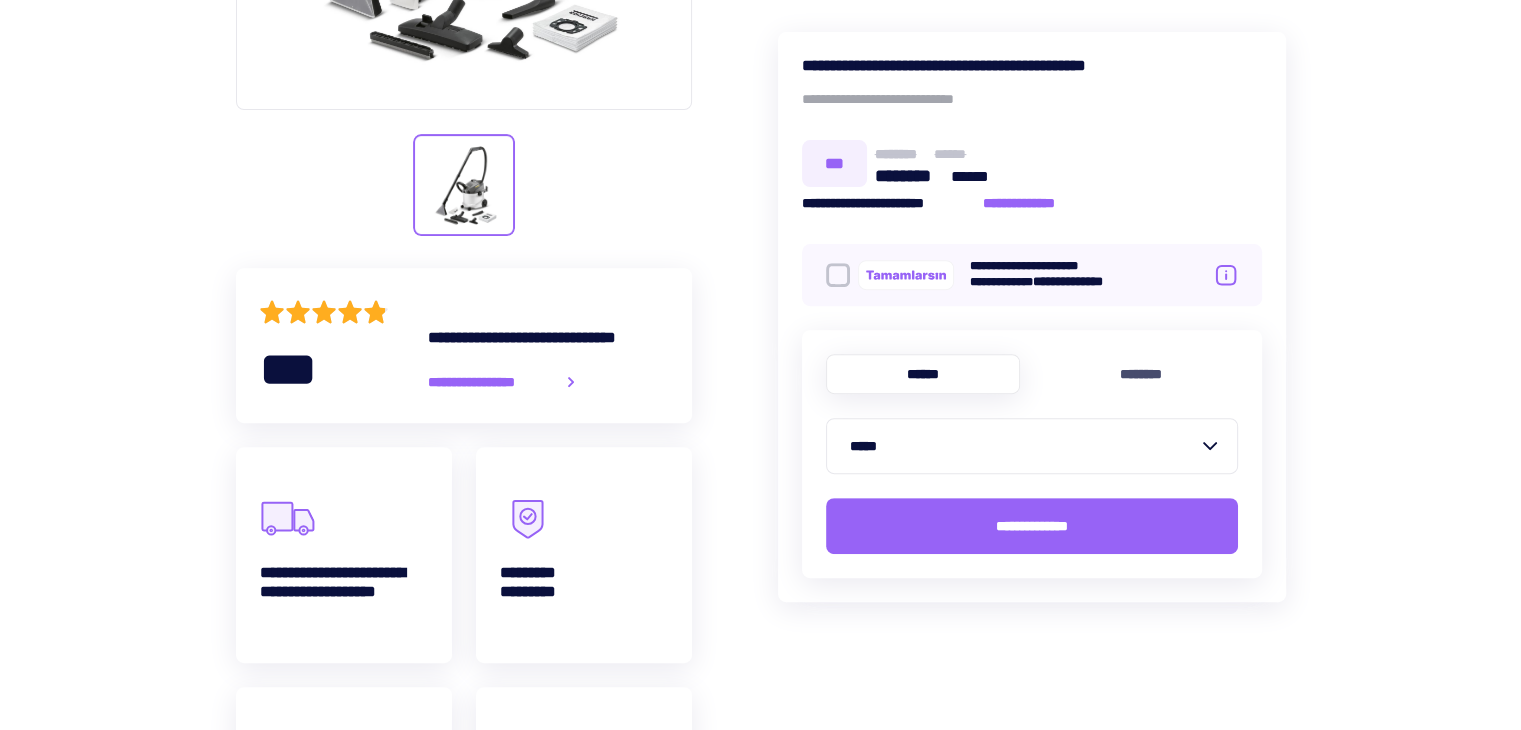 scroll, scrollTop: 0, scrollLeft: 0, axis: both 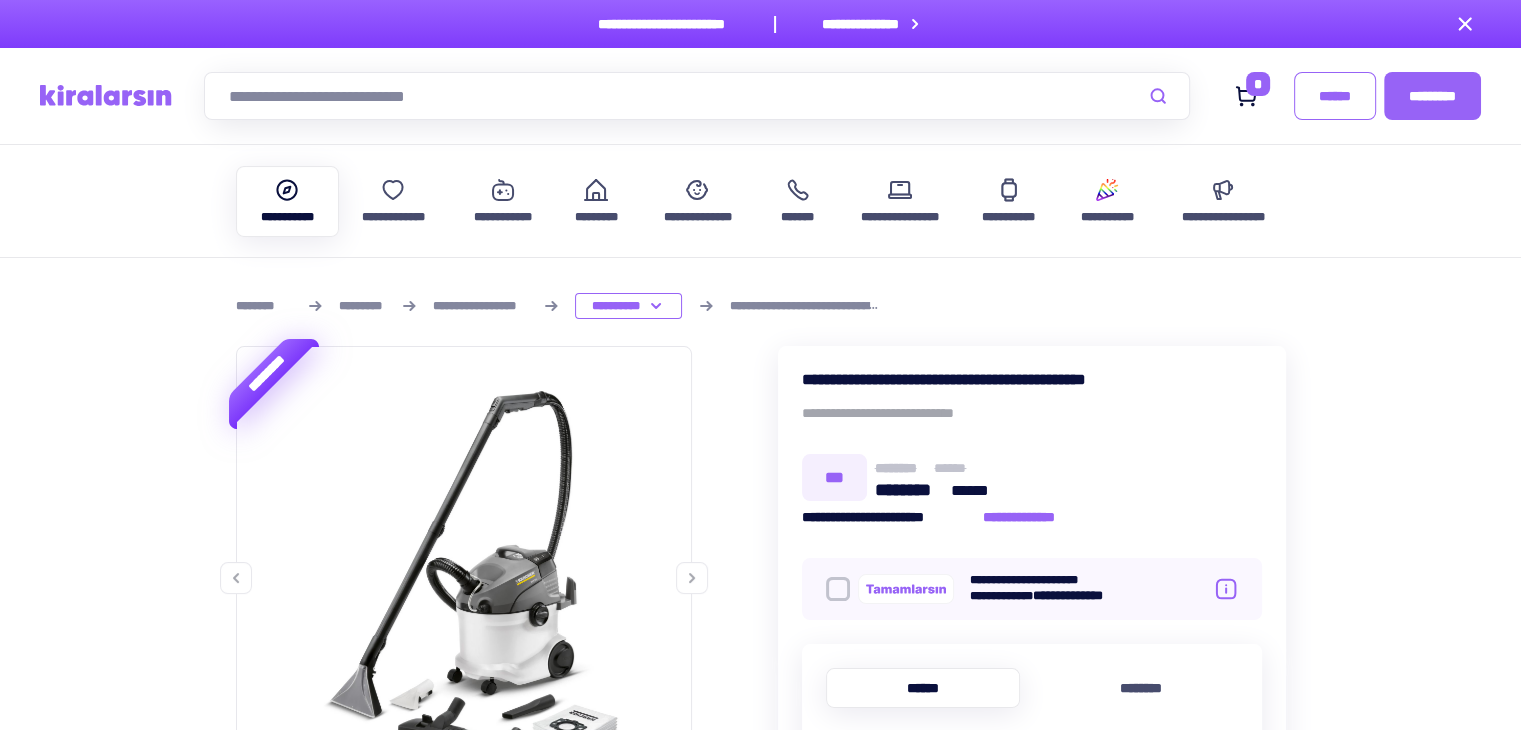 click on "**********" at bounding box center (288, 217) 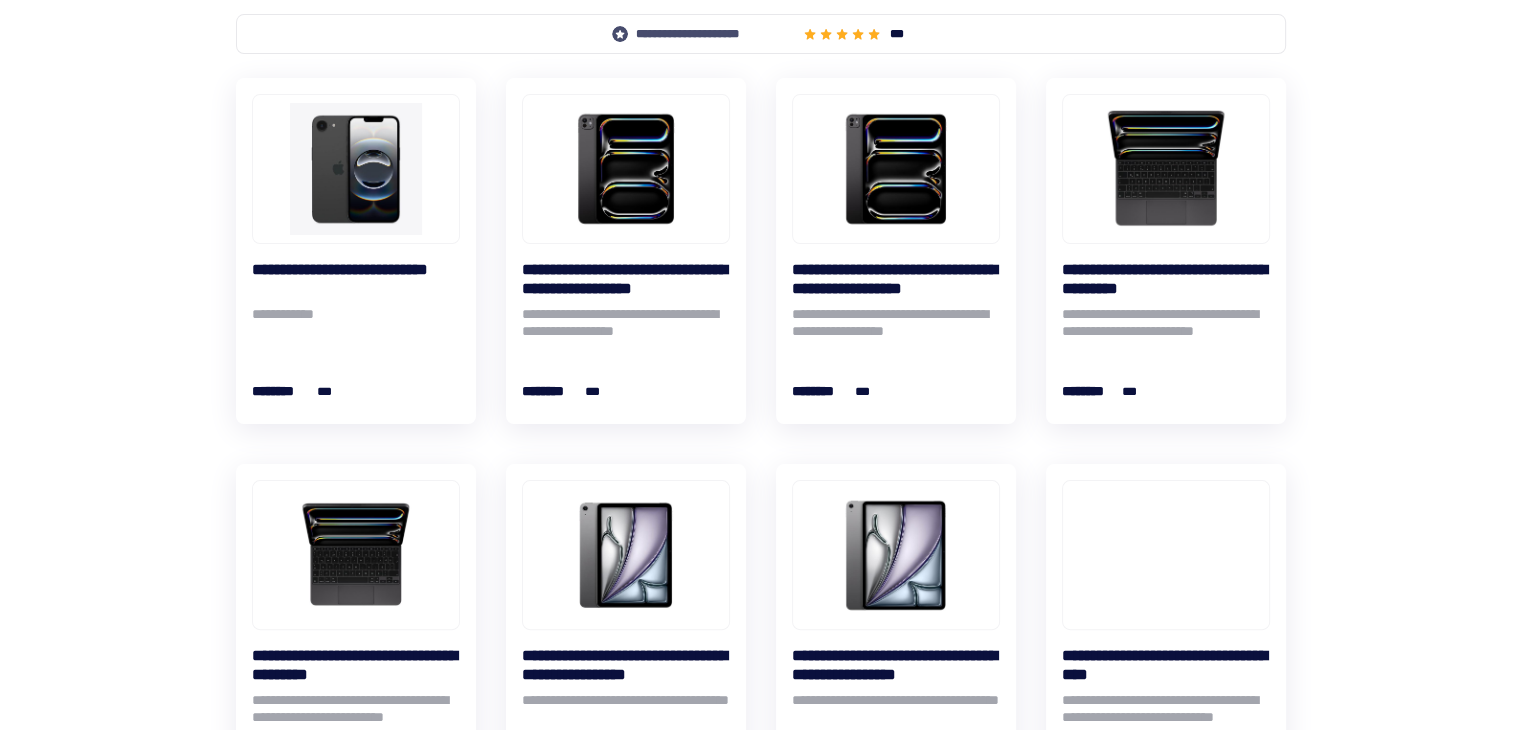 scroll, scrollTop: 400, scrollLeft: 0, axis: vertical 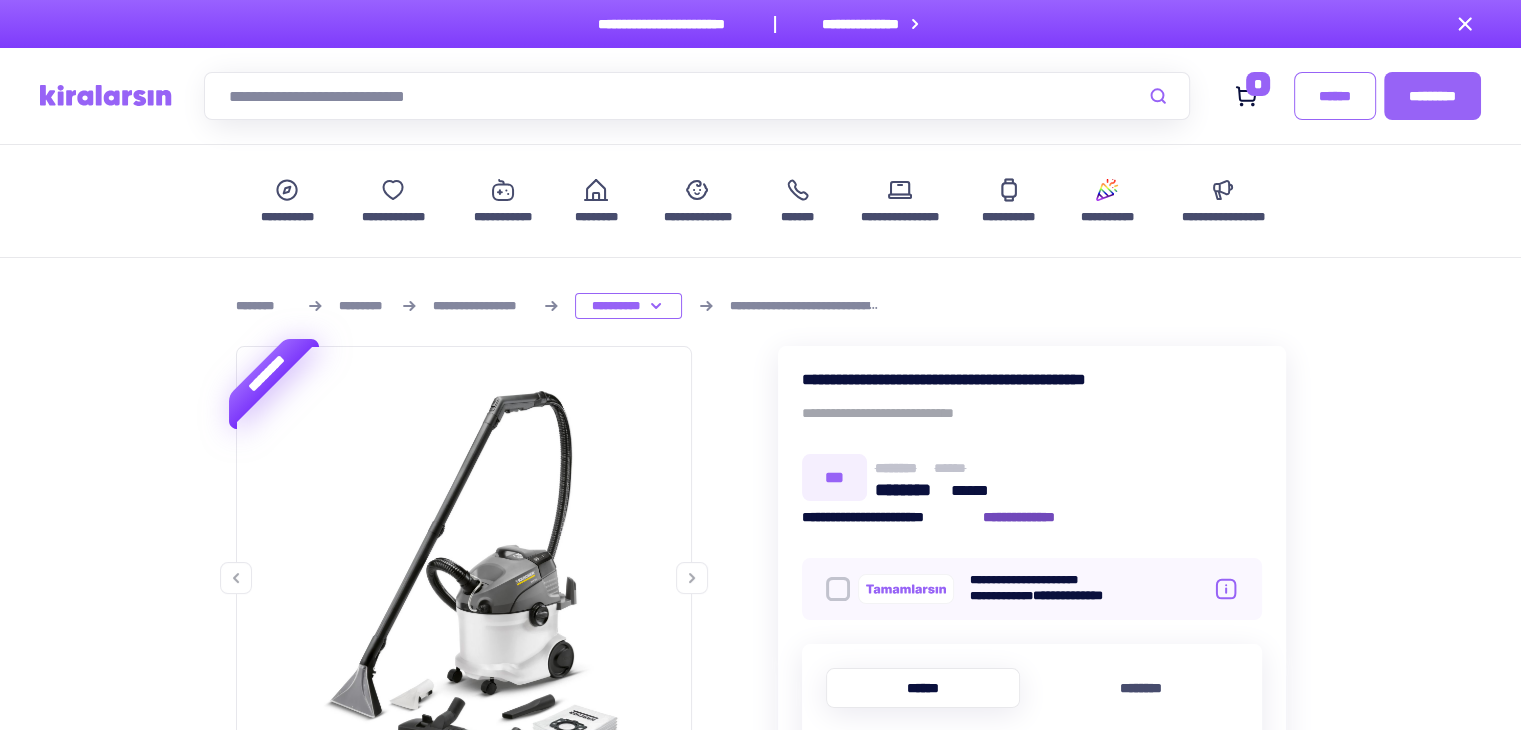 click on "**********" at bounding box center [1029, 517] 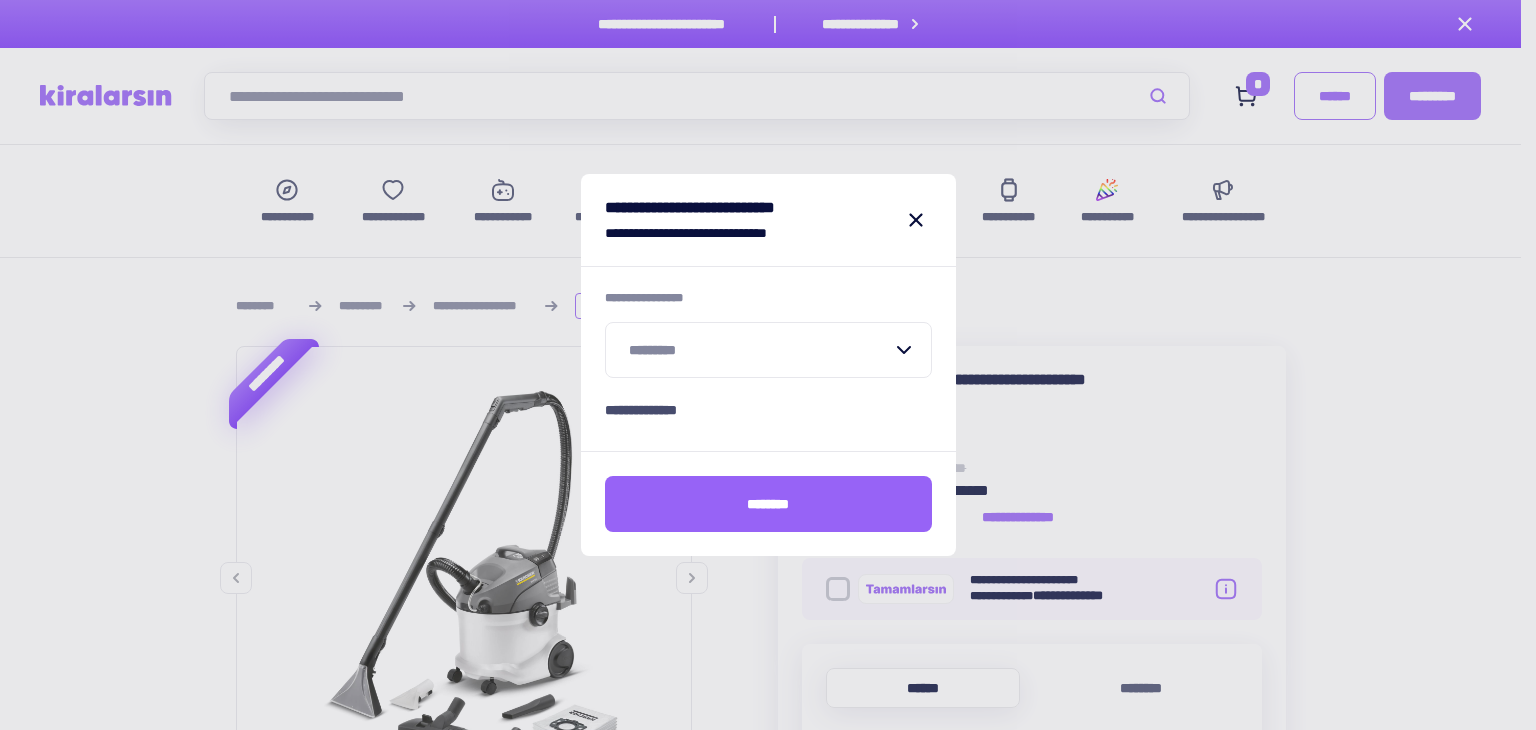click at bounding box center (760, 350) 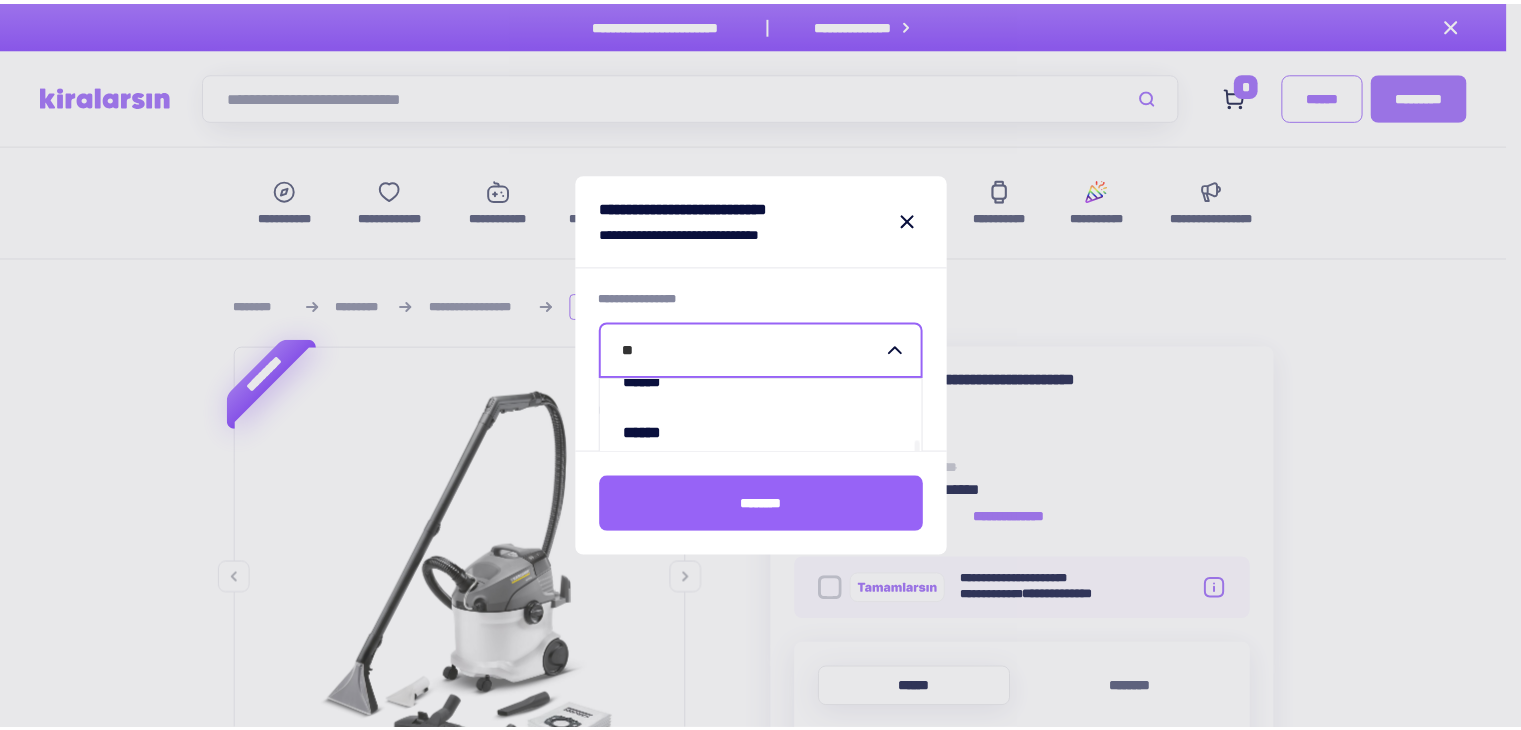 scroll, scrollTop: 0, scrollLeft: 0, axis: both 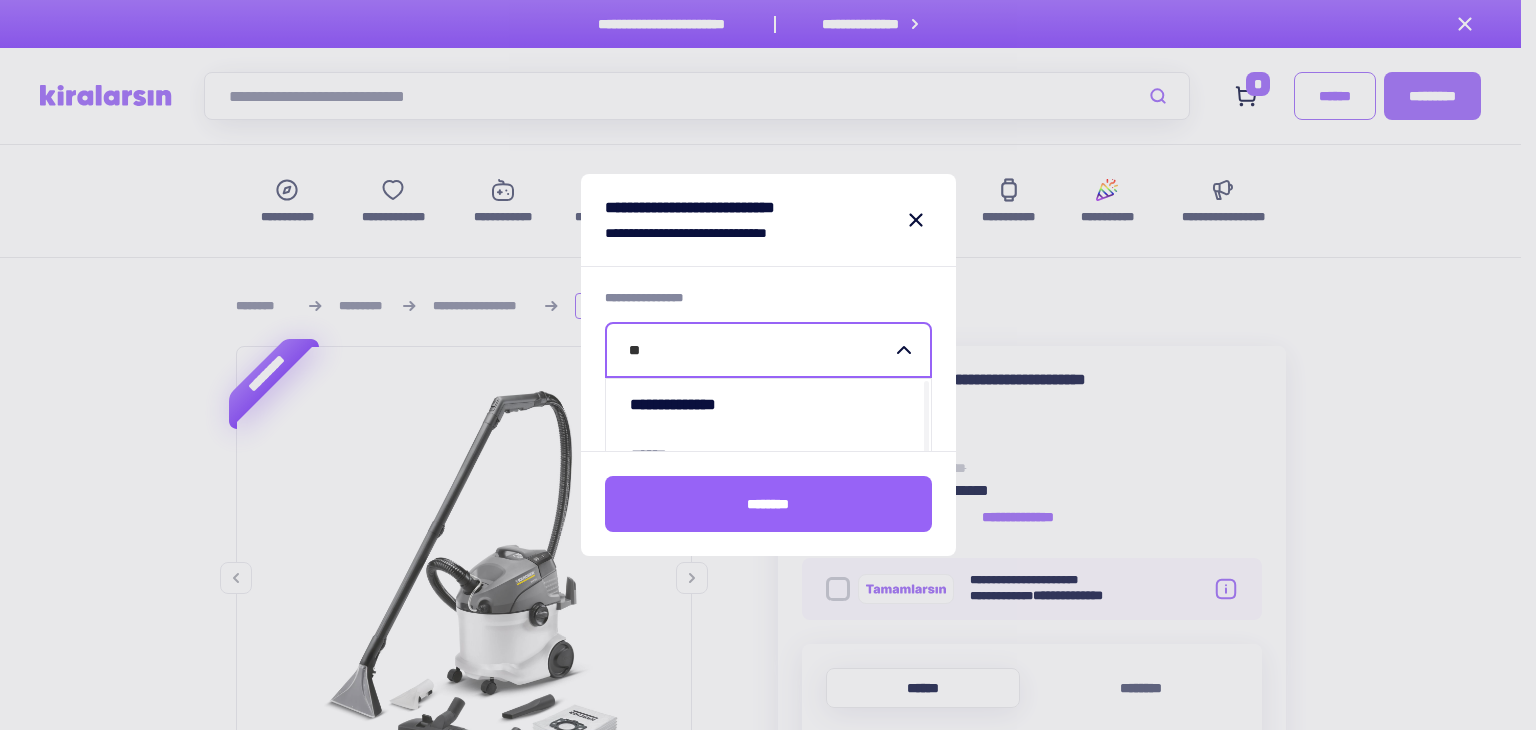 type on "***" 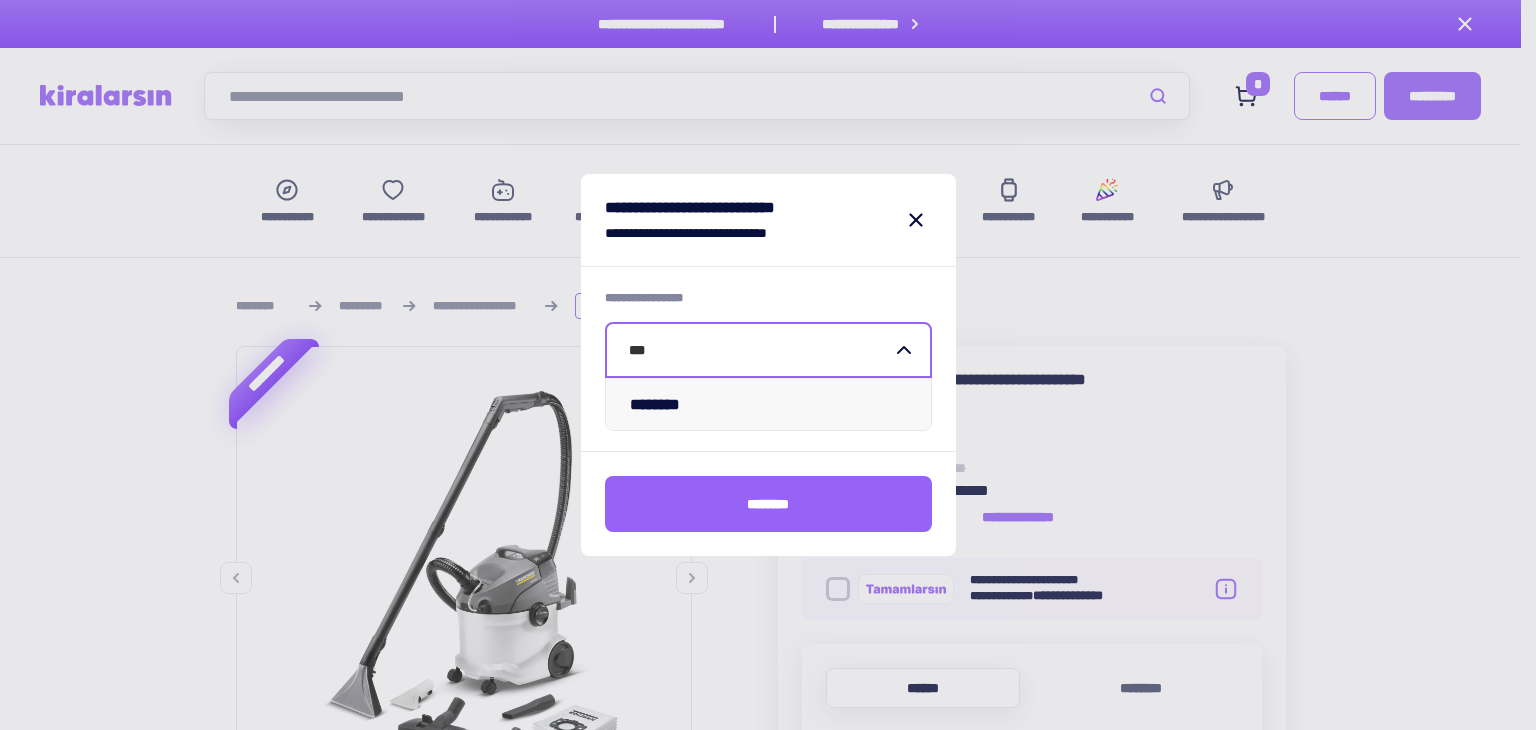 click on "********" at bounding box center (768, 404) 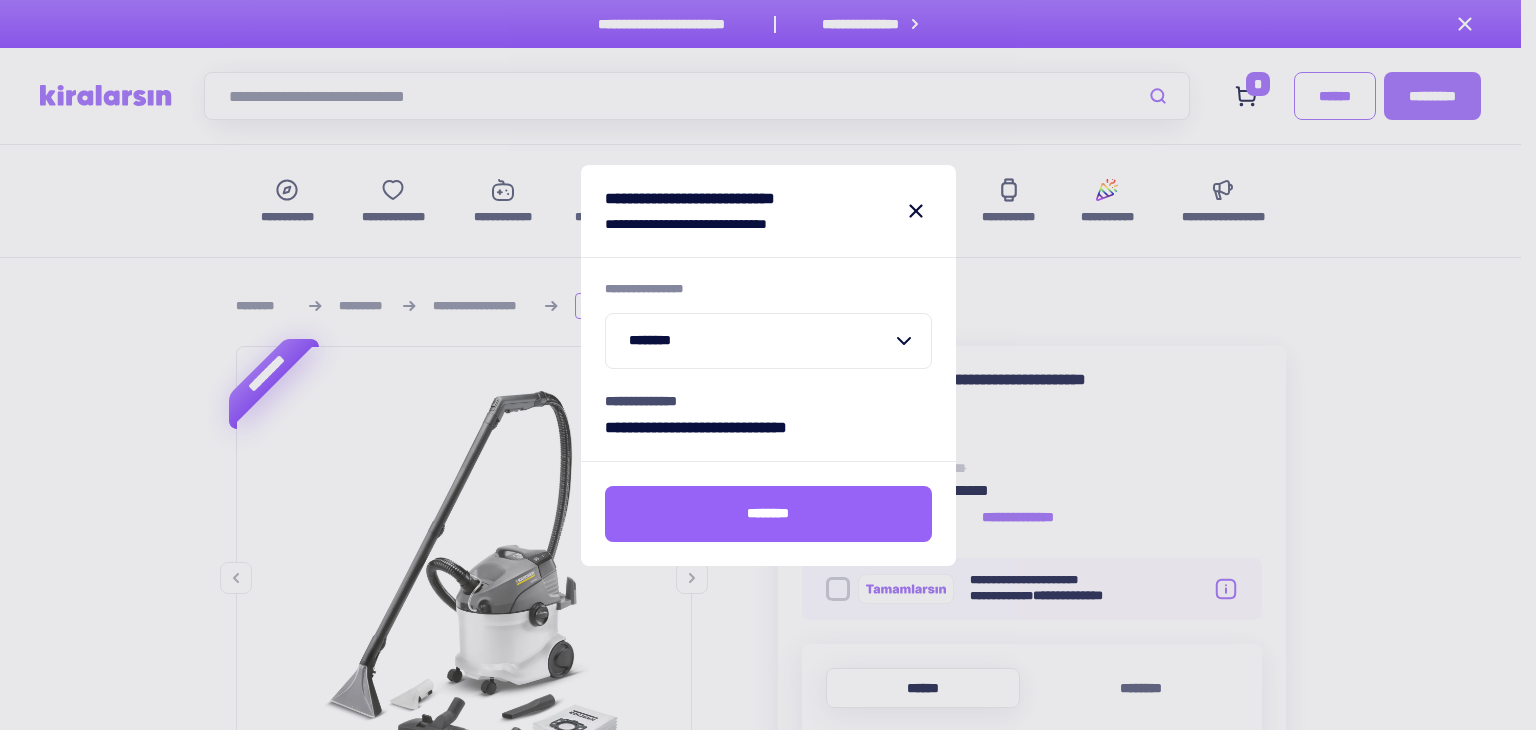 click on "**********" at bounding box center (768, 427) 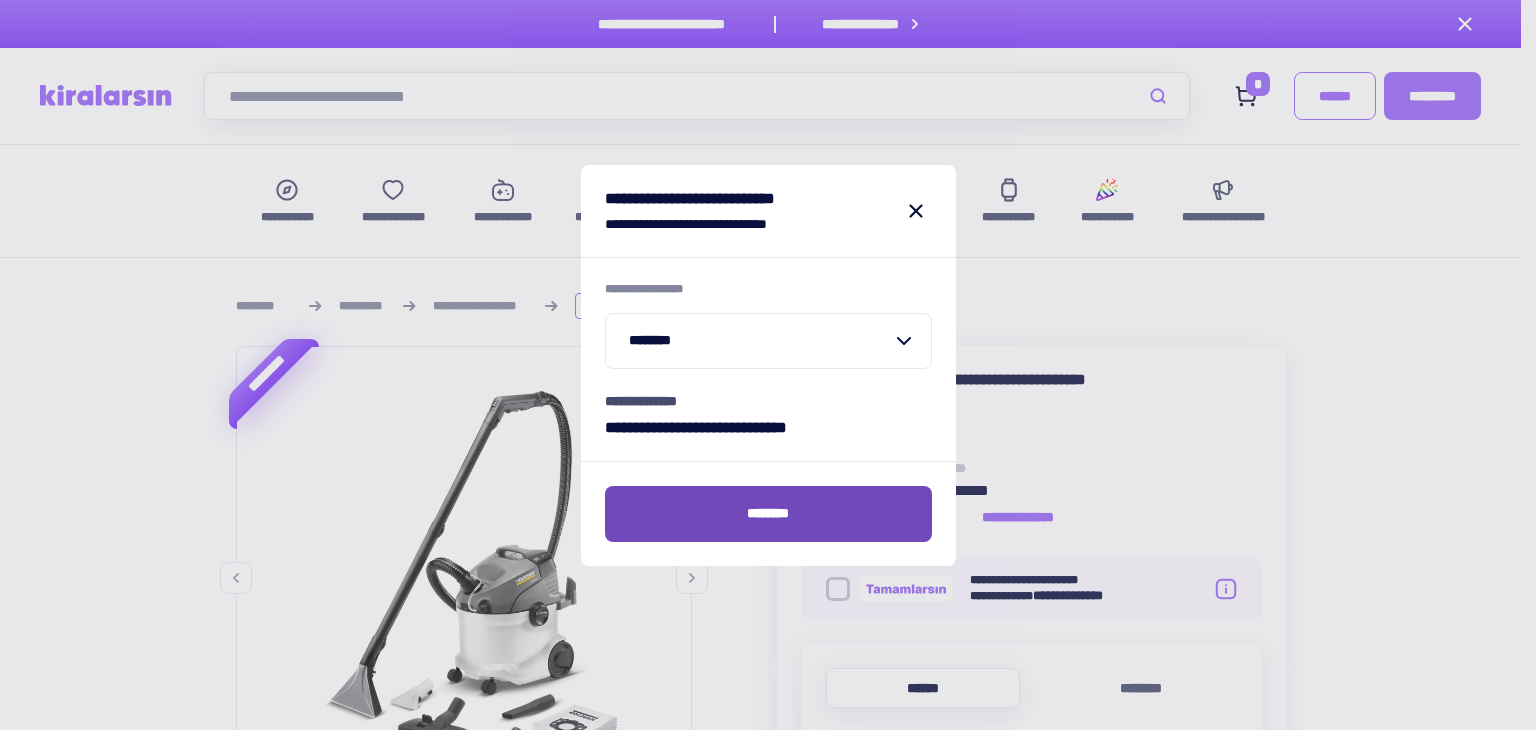 click on "********" at bounding box center [768, 514] 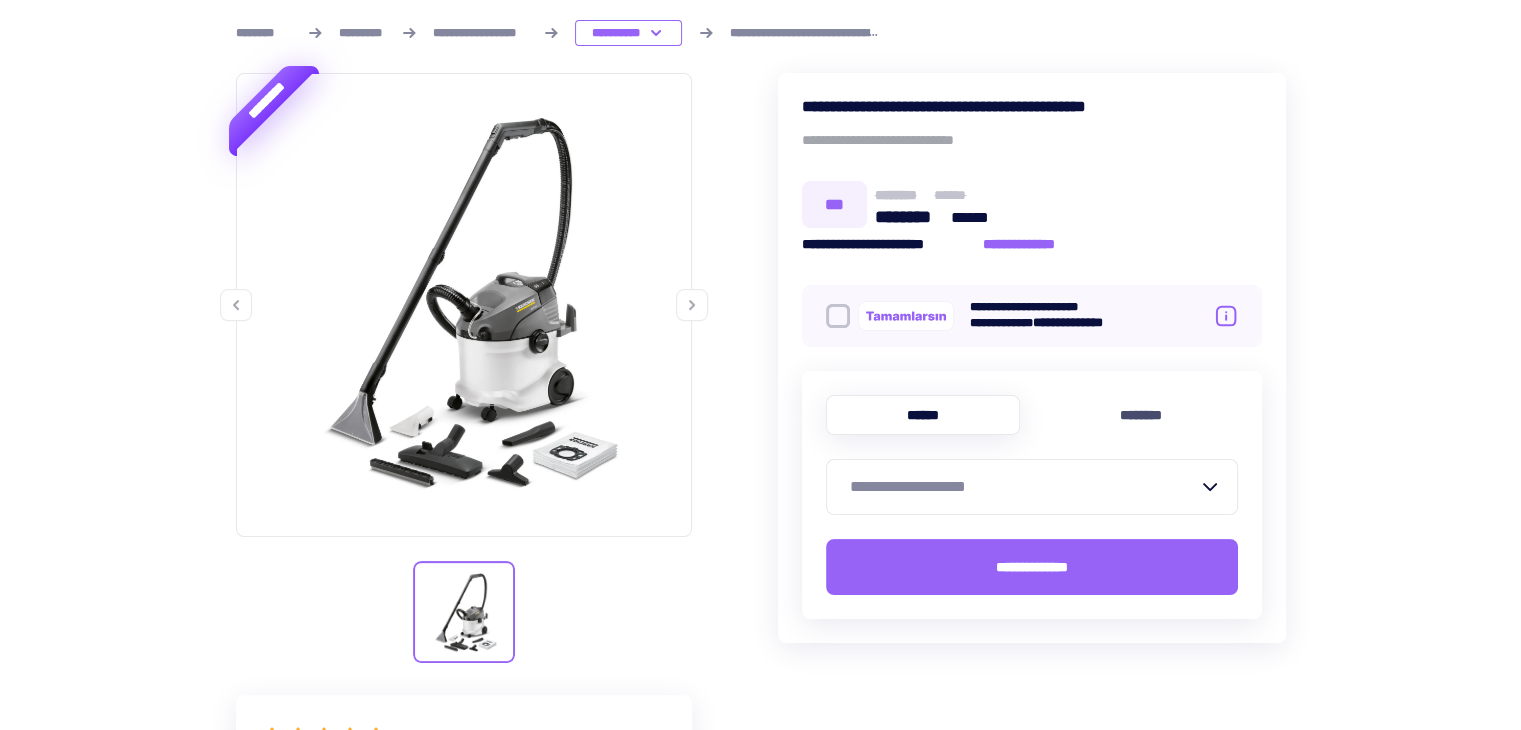scroll, scrollTop: 0, scrollLeft: 0, axis: both 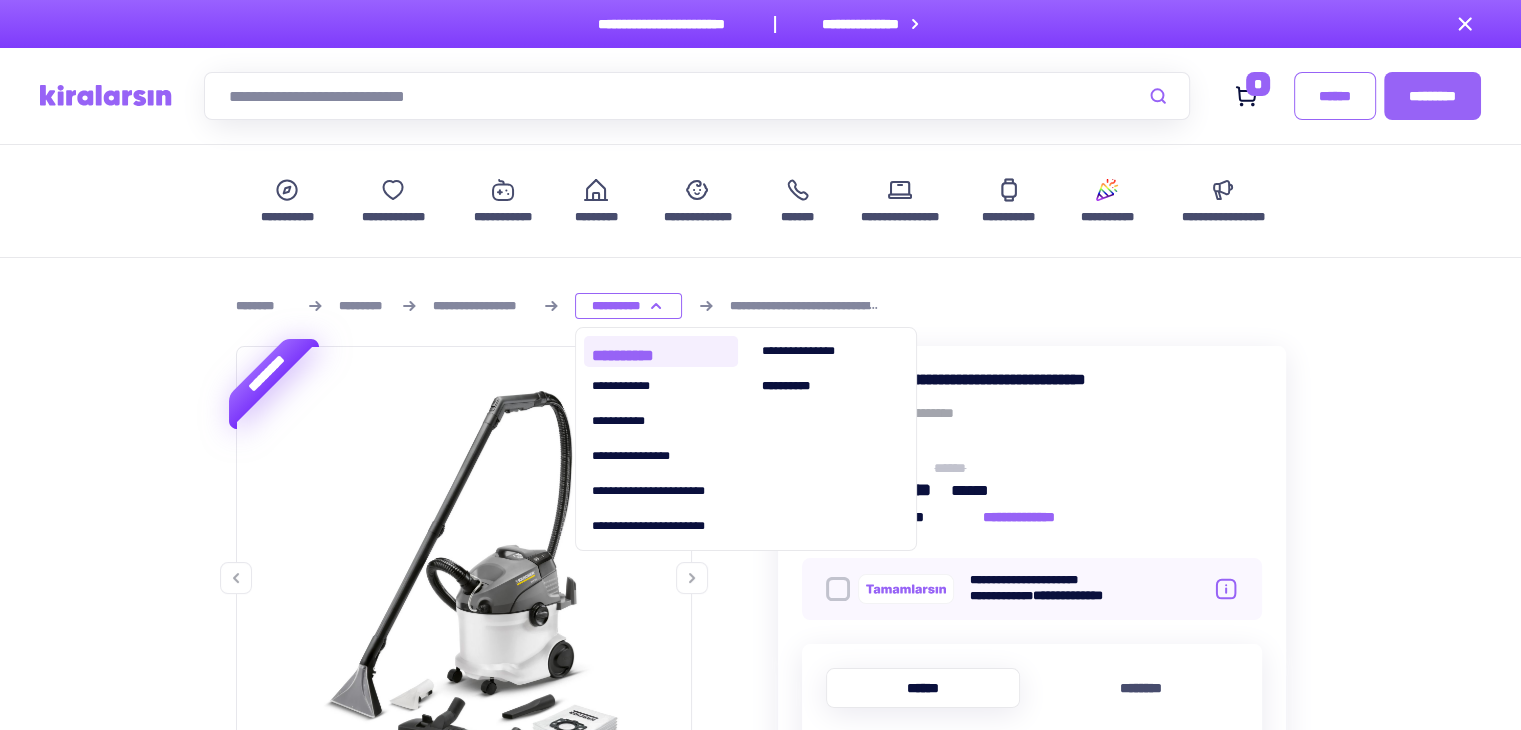 click on "**********" at bounding box center [661, 351] 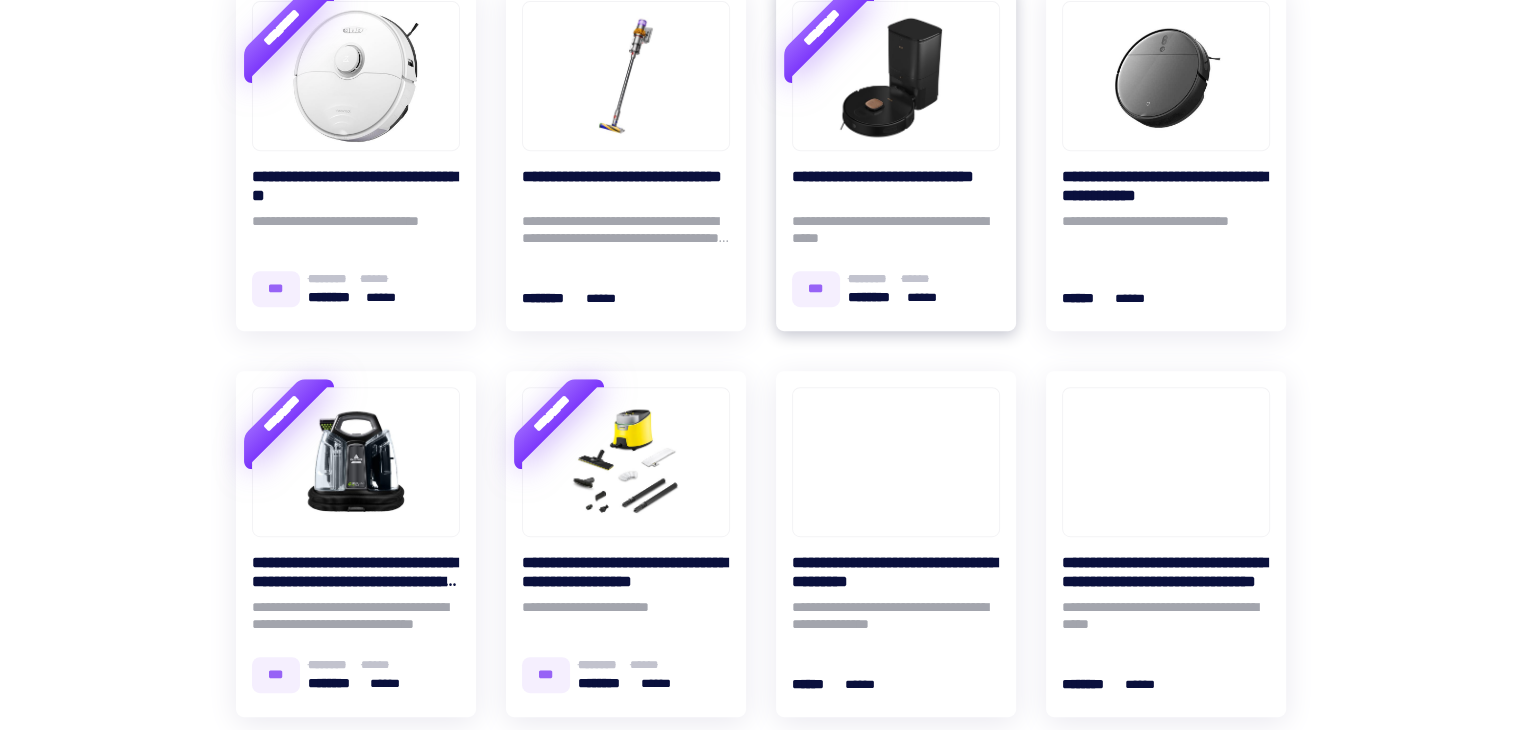 scroll, scrollTop: 1200, scrollLeft: 0, axis: vertical 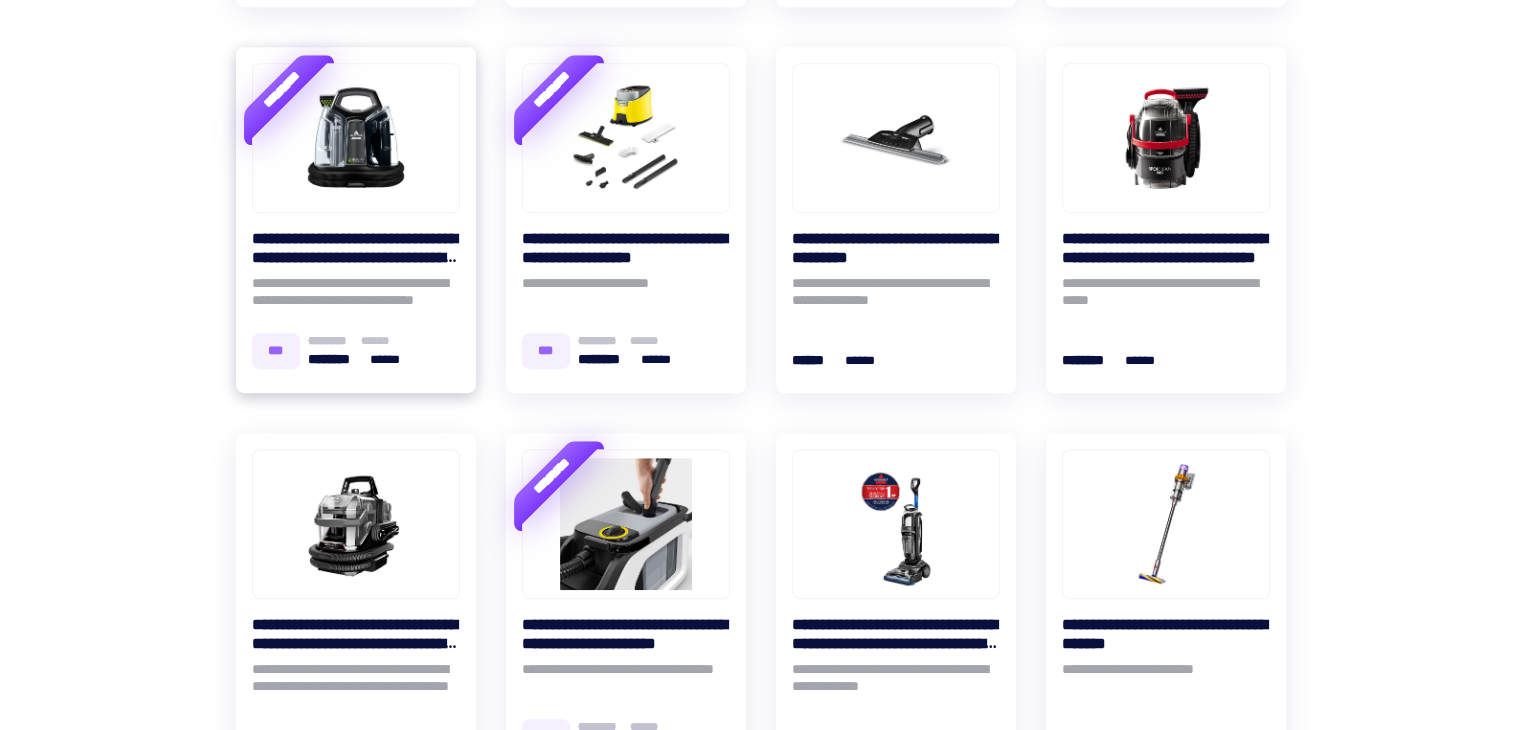 click on "**********" at bounding box center [356, 248] 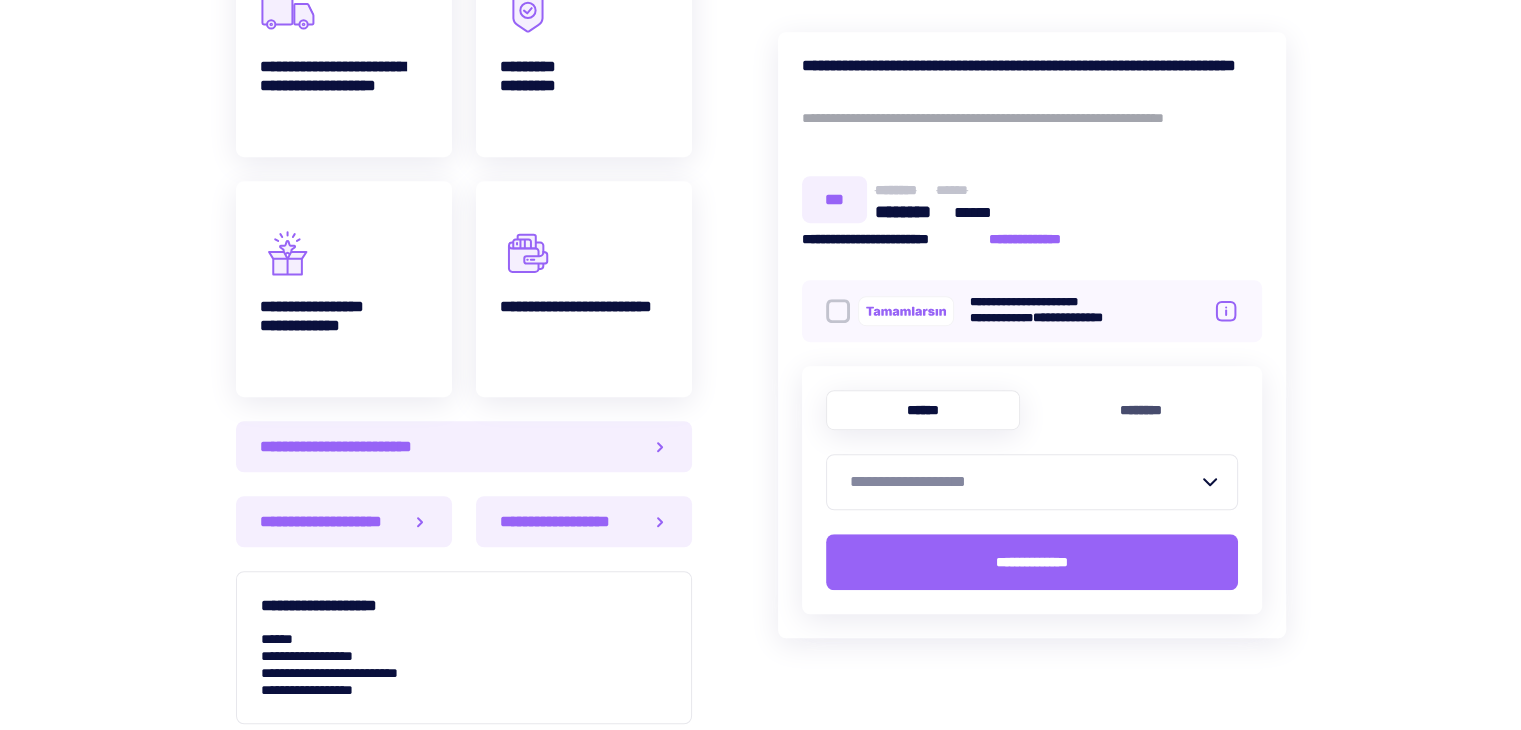 scroll, scrollTop: 0, scrollLeft: 0, axis: both 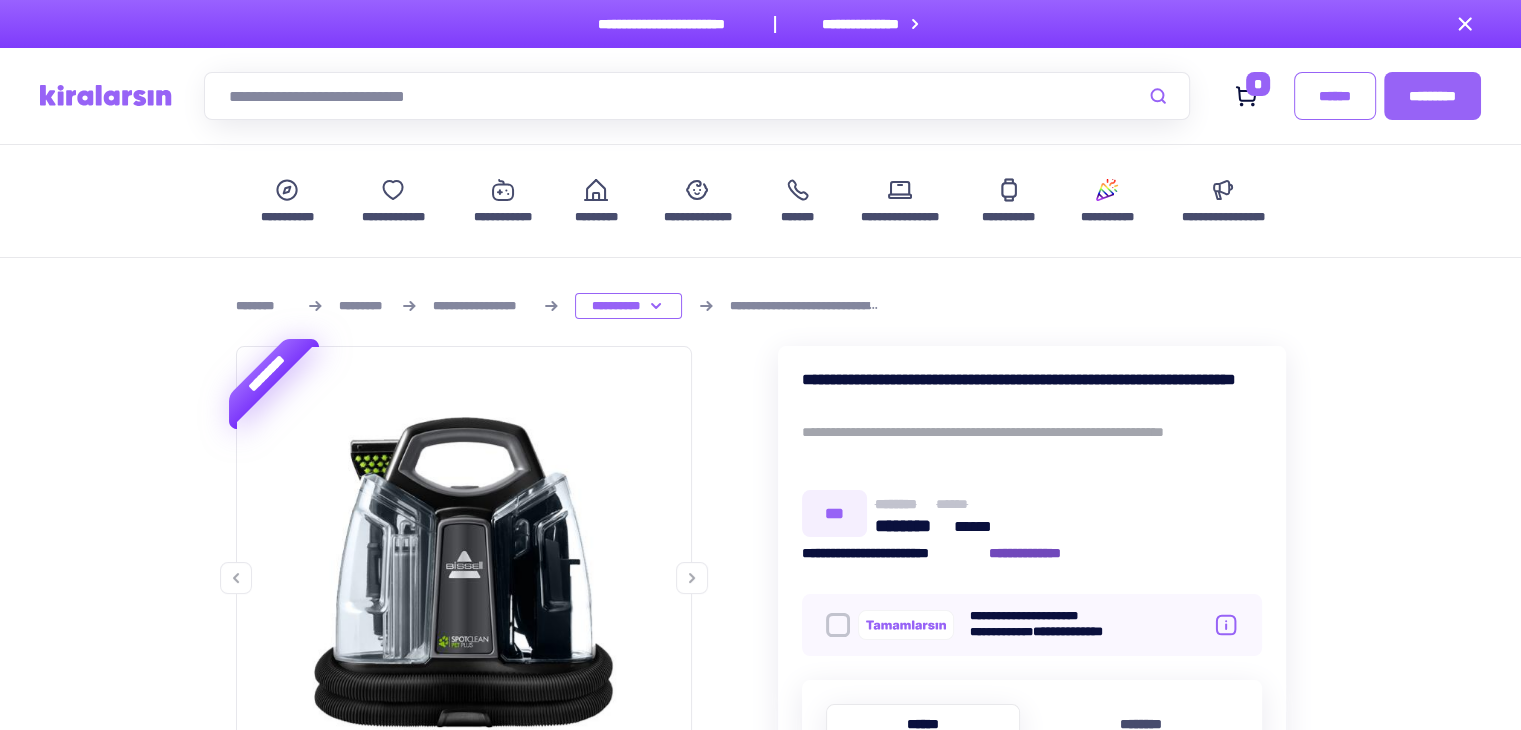 click on "**********" at bounding box center (1036, 553) 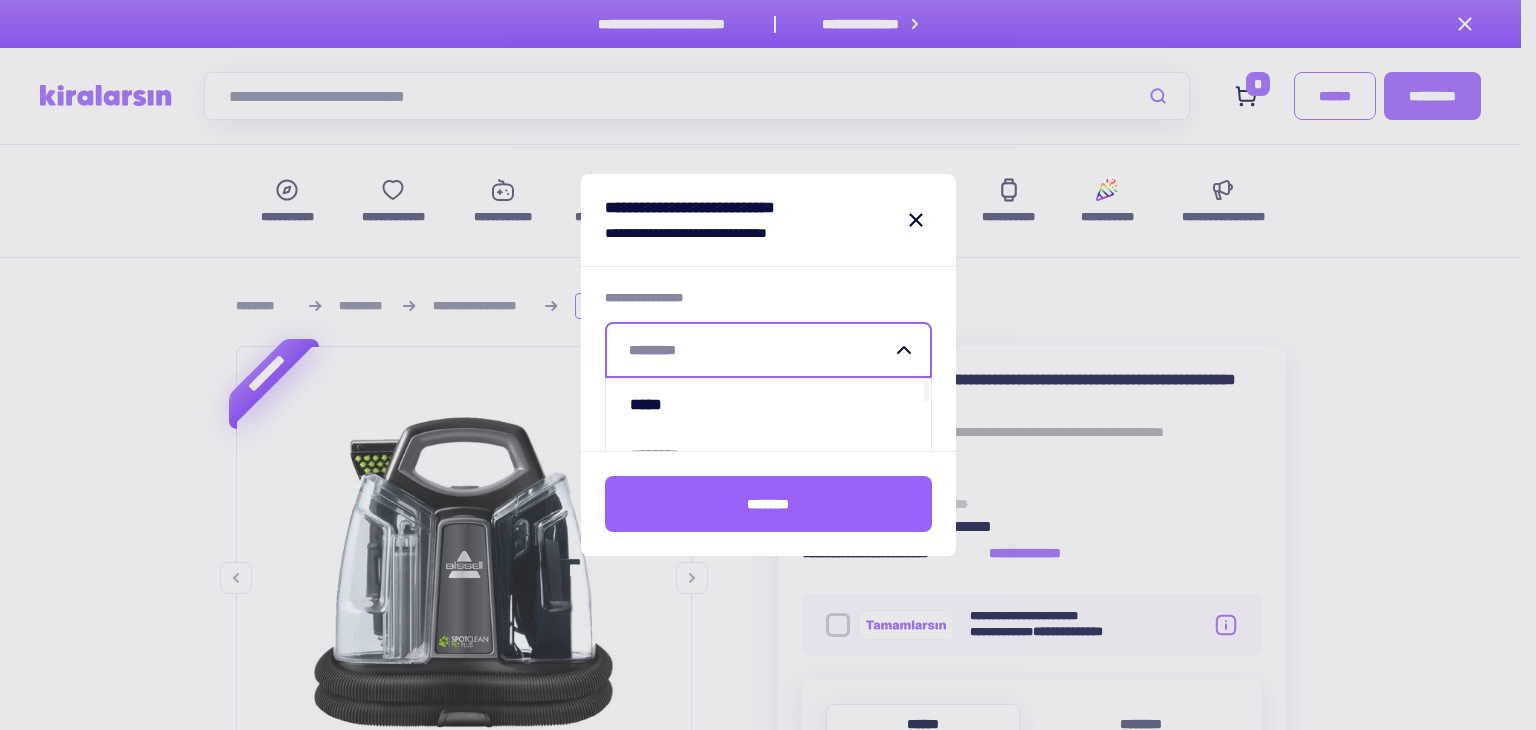 click at bounding box center [760, 350] 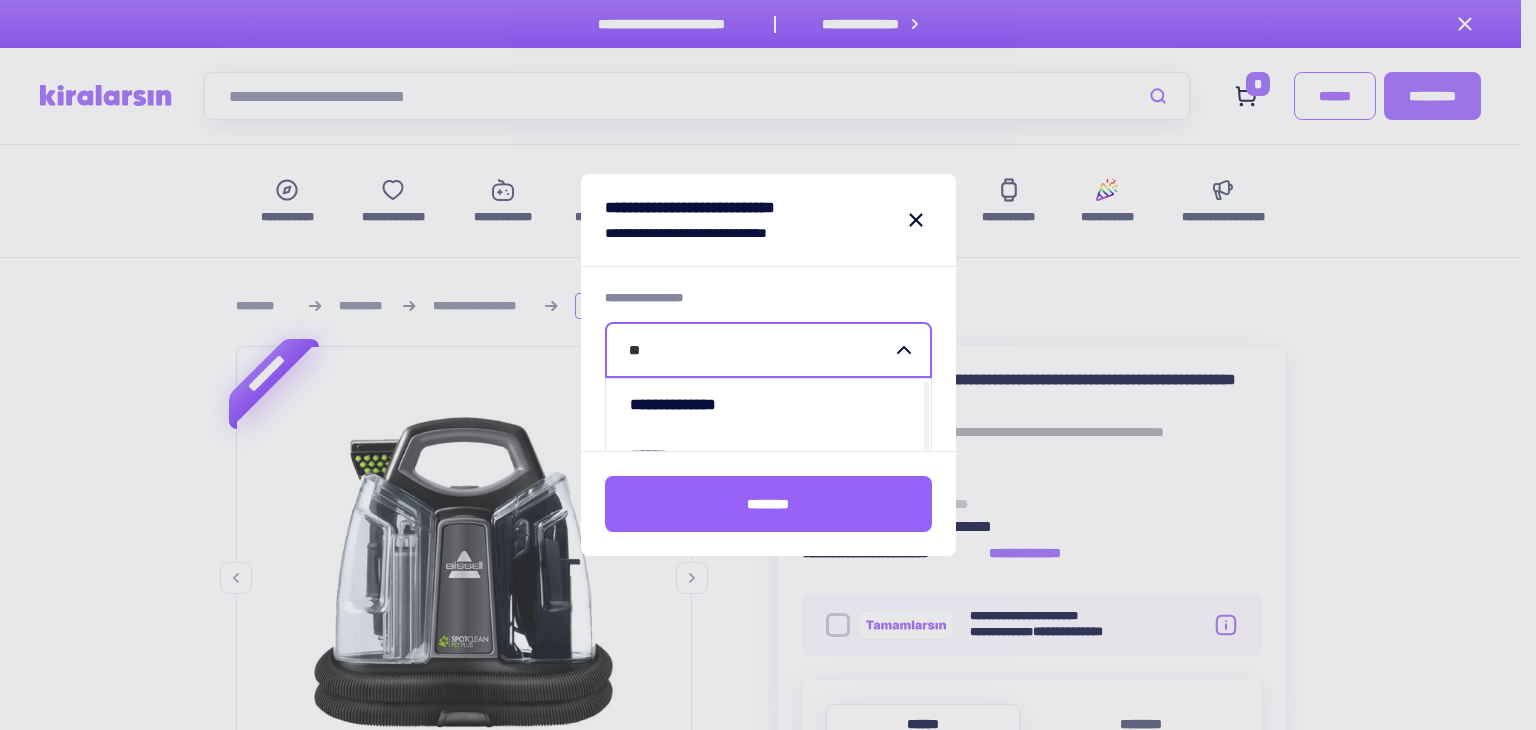 type on "***" 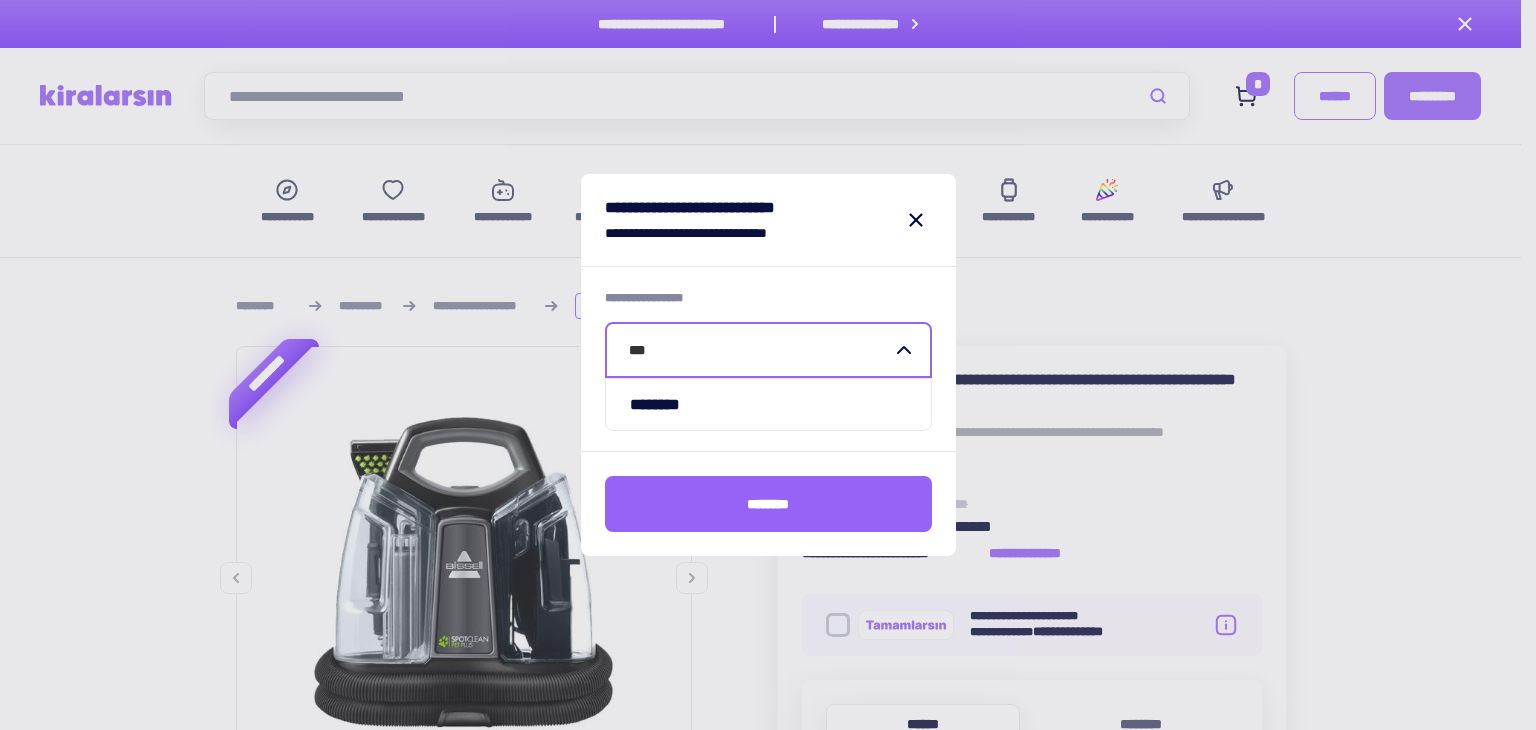 click on "********" at bounding box center (768, 404) 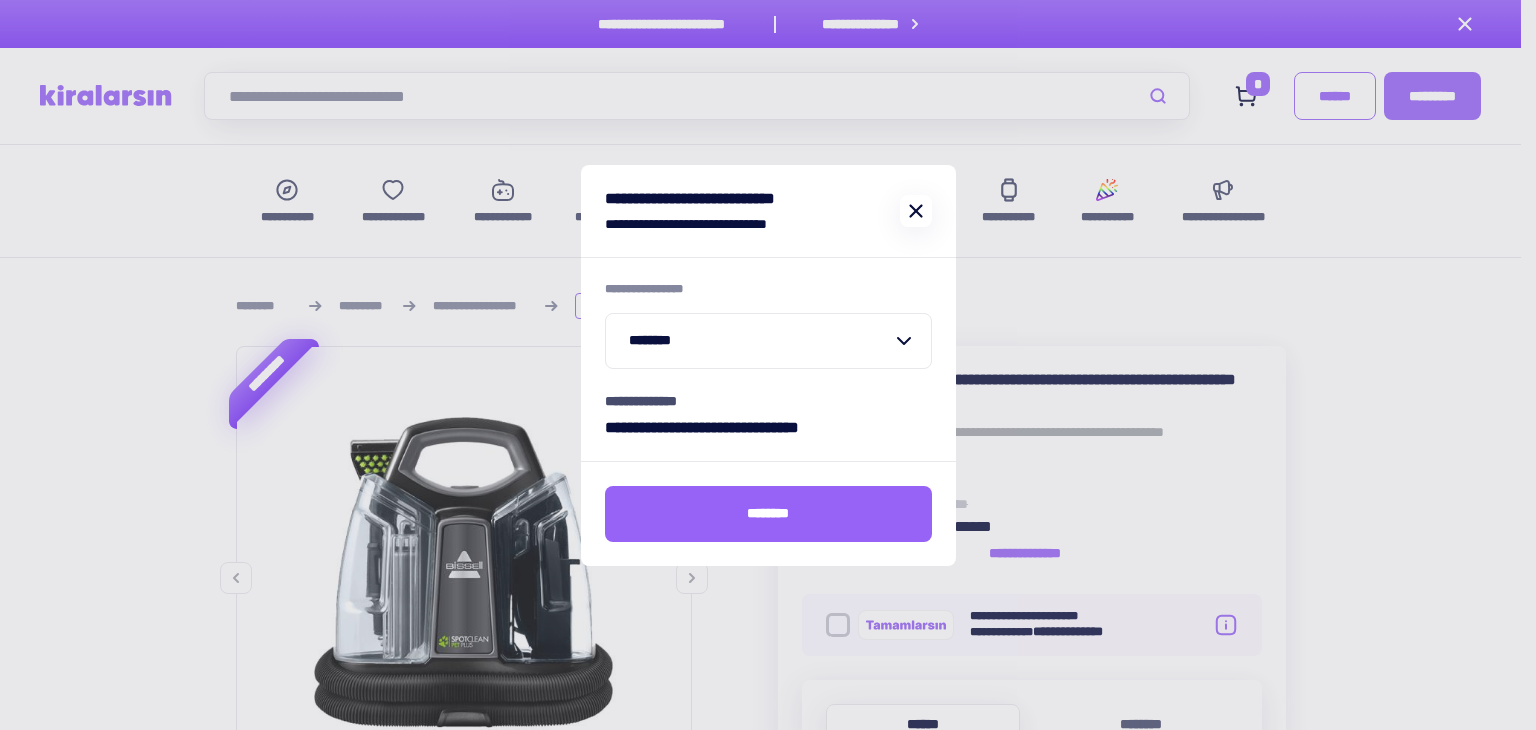 click 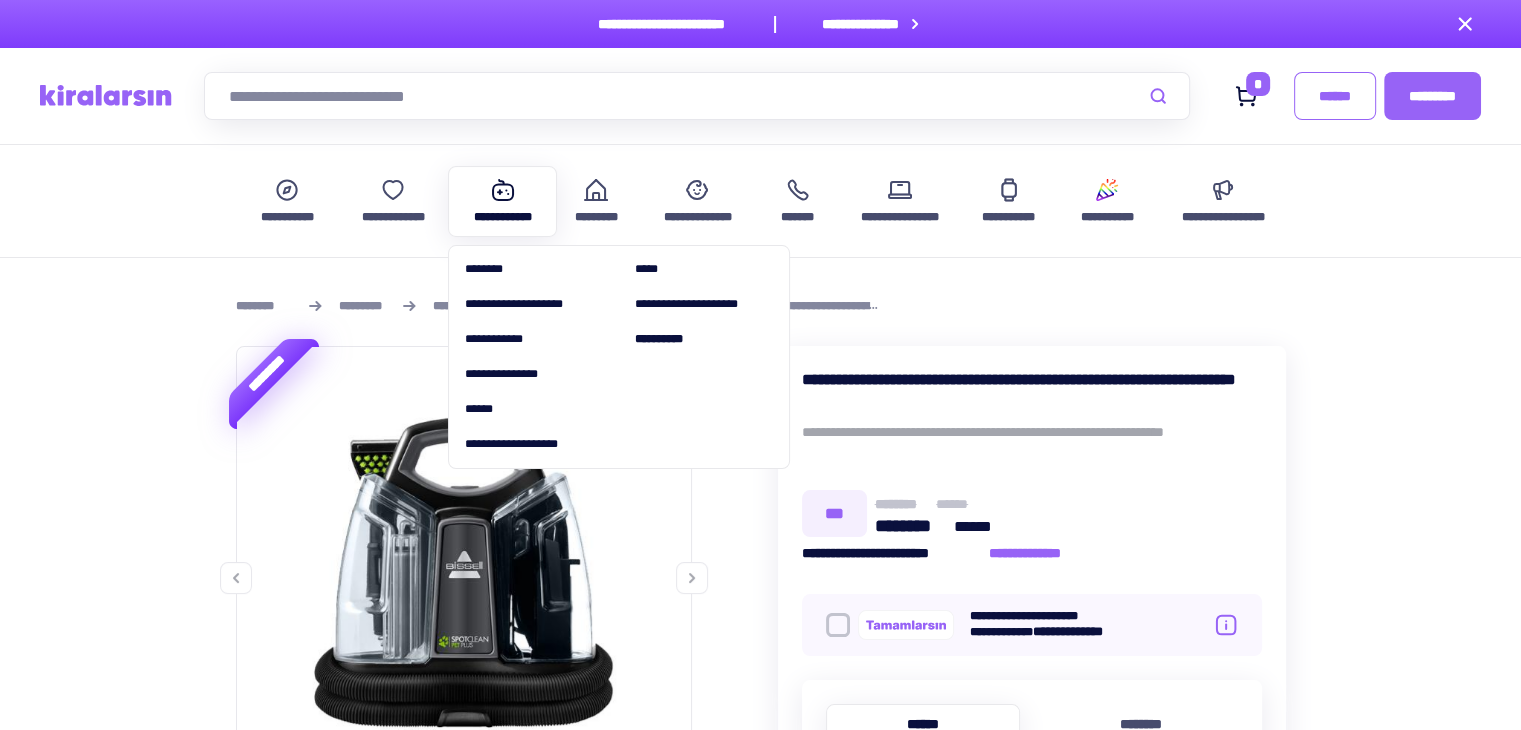 scroll, scrollTop: 1200, scrollLeft: 0, axis: vertical 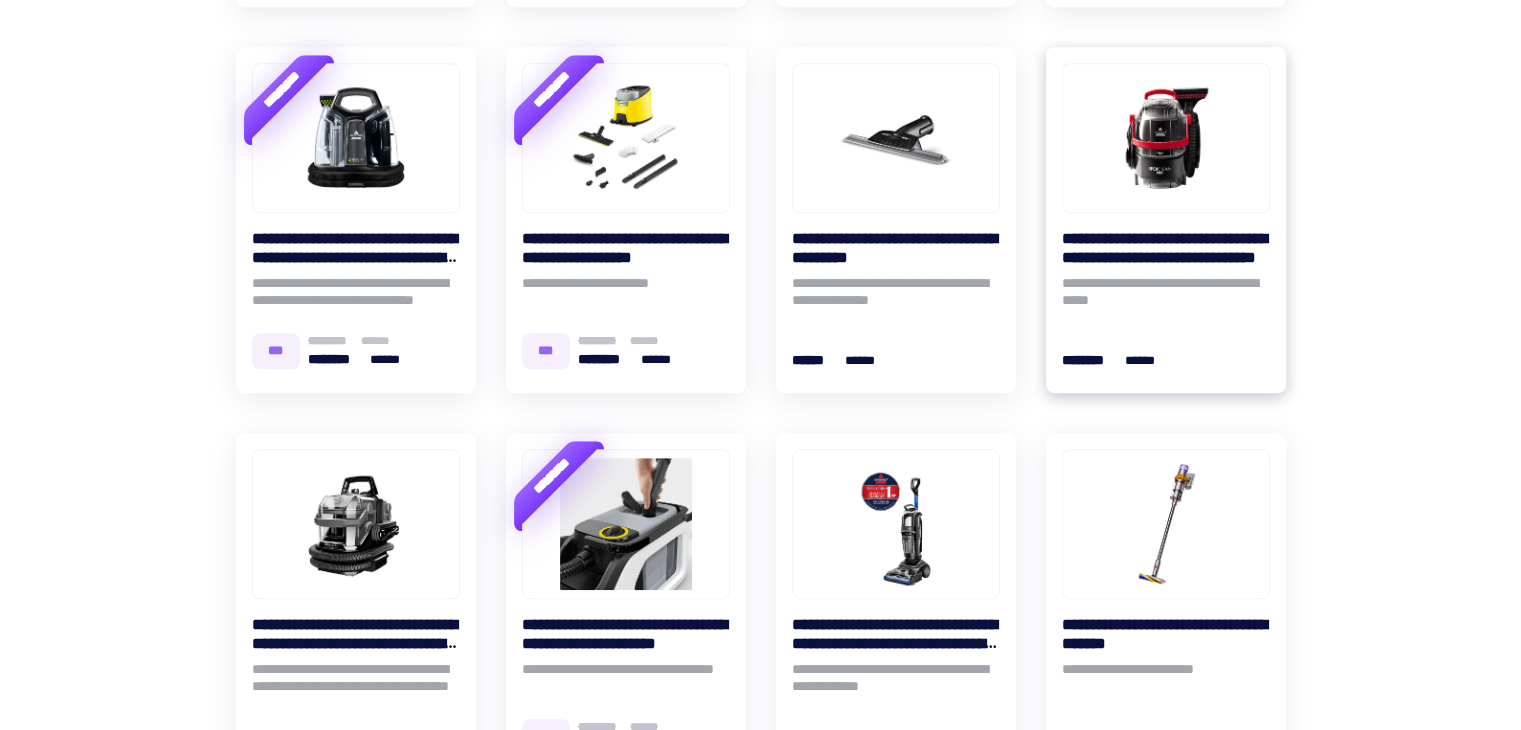 click on "**********" at bounding box center [1166, 248] 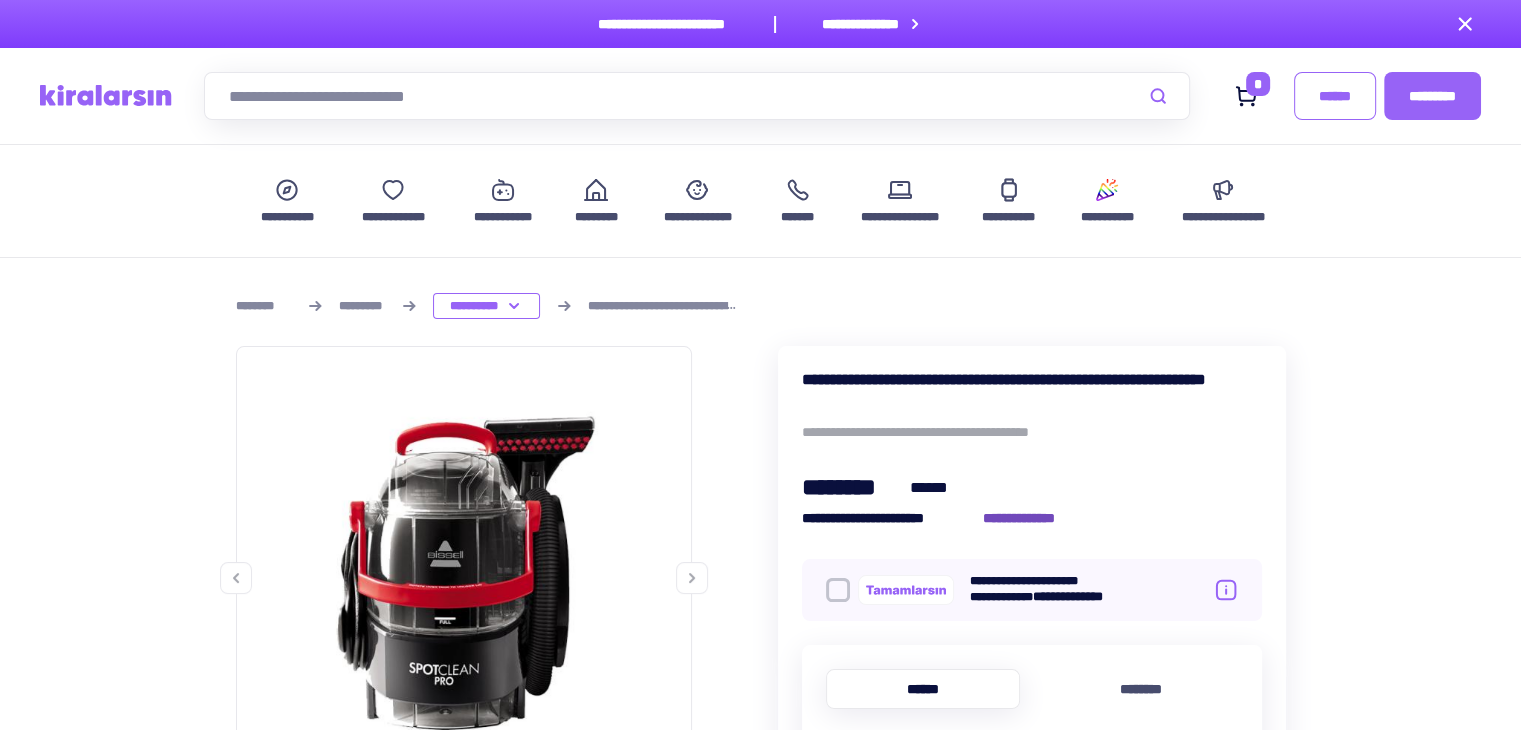 click on "**********" at bounding box center [1029, 518] 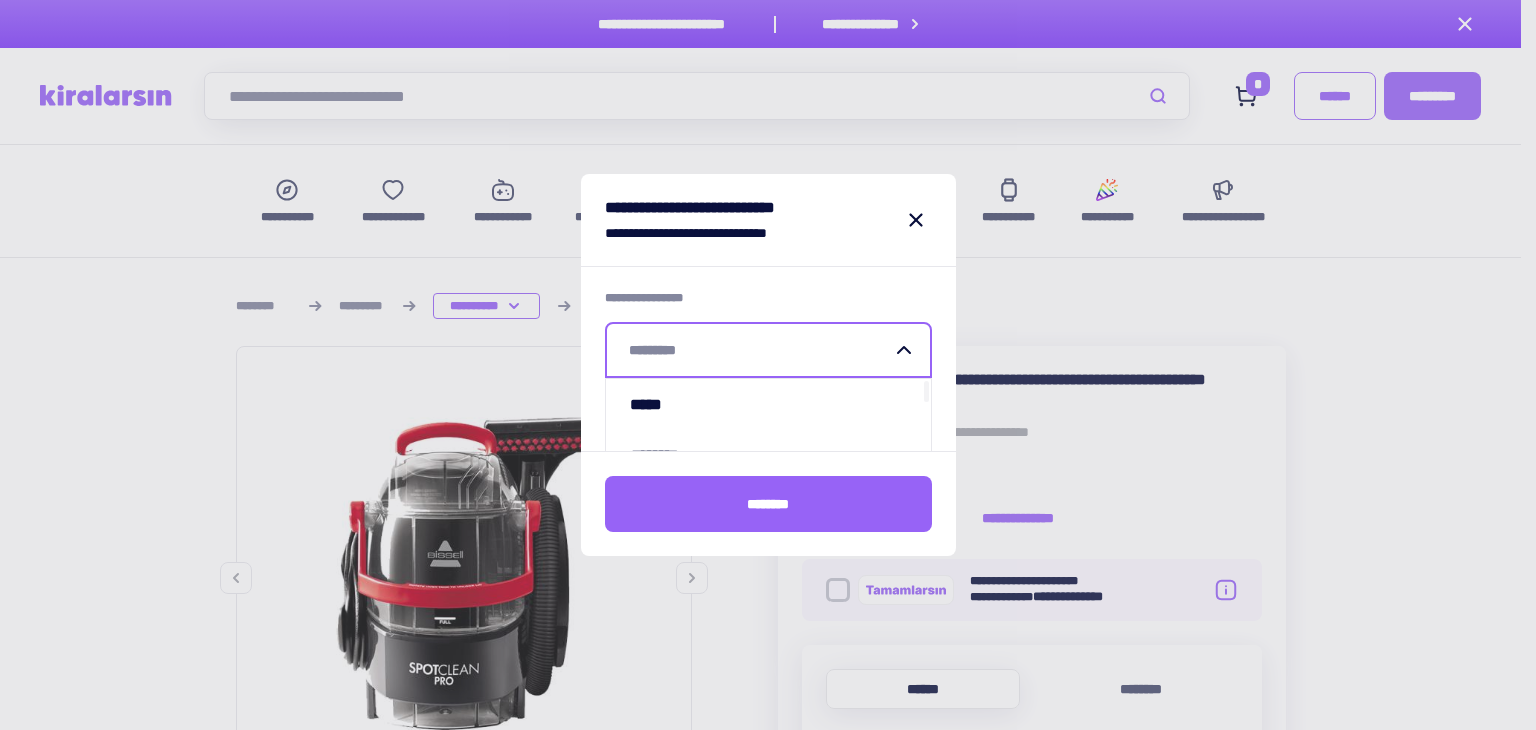 click at bounding box center [760, 350] 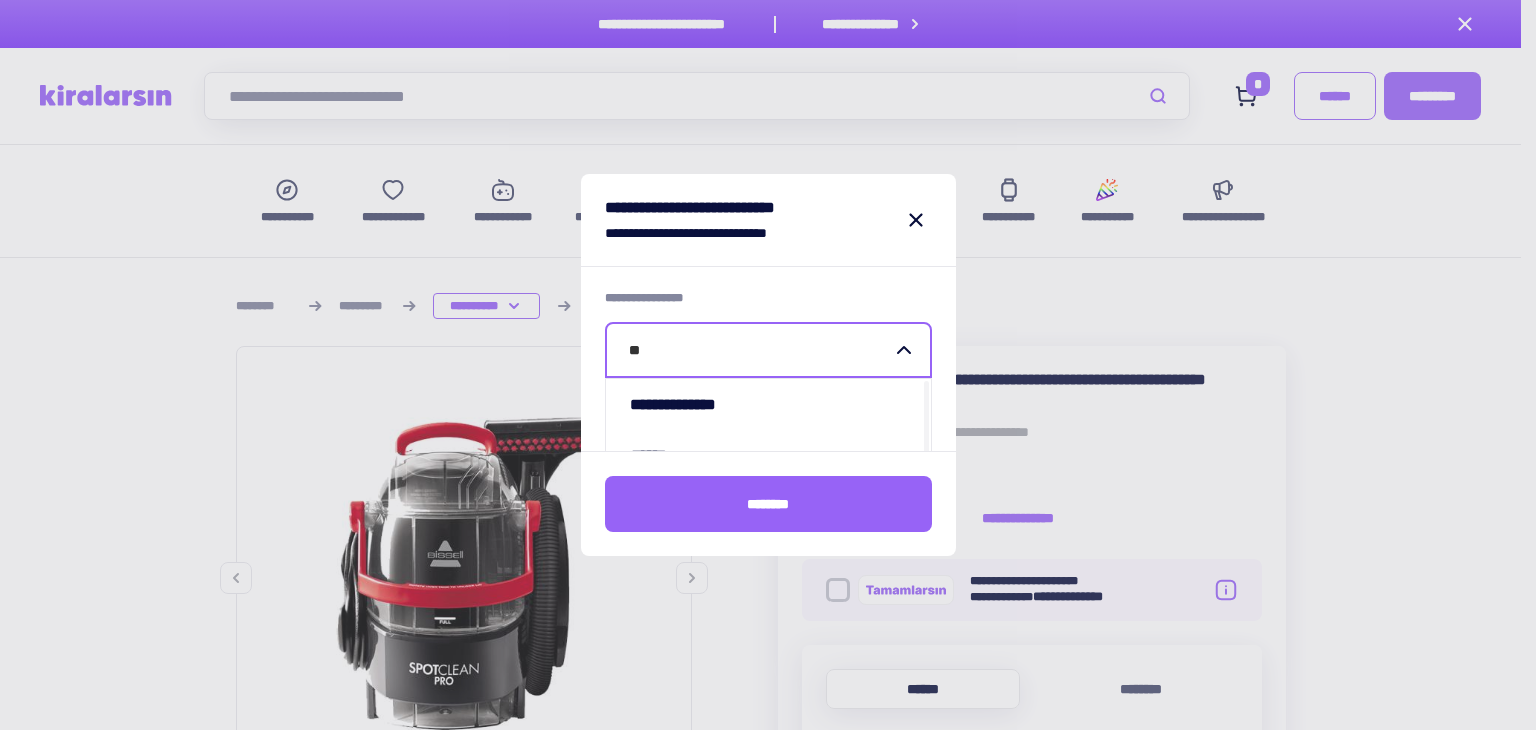 type on "***" 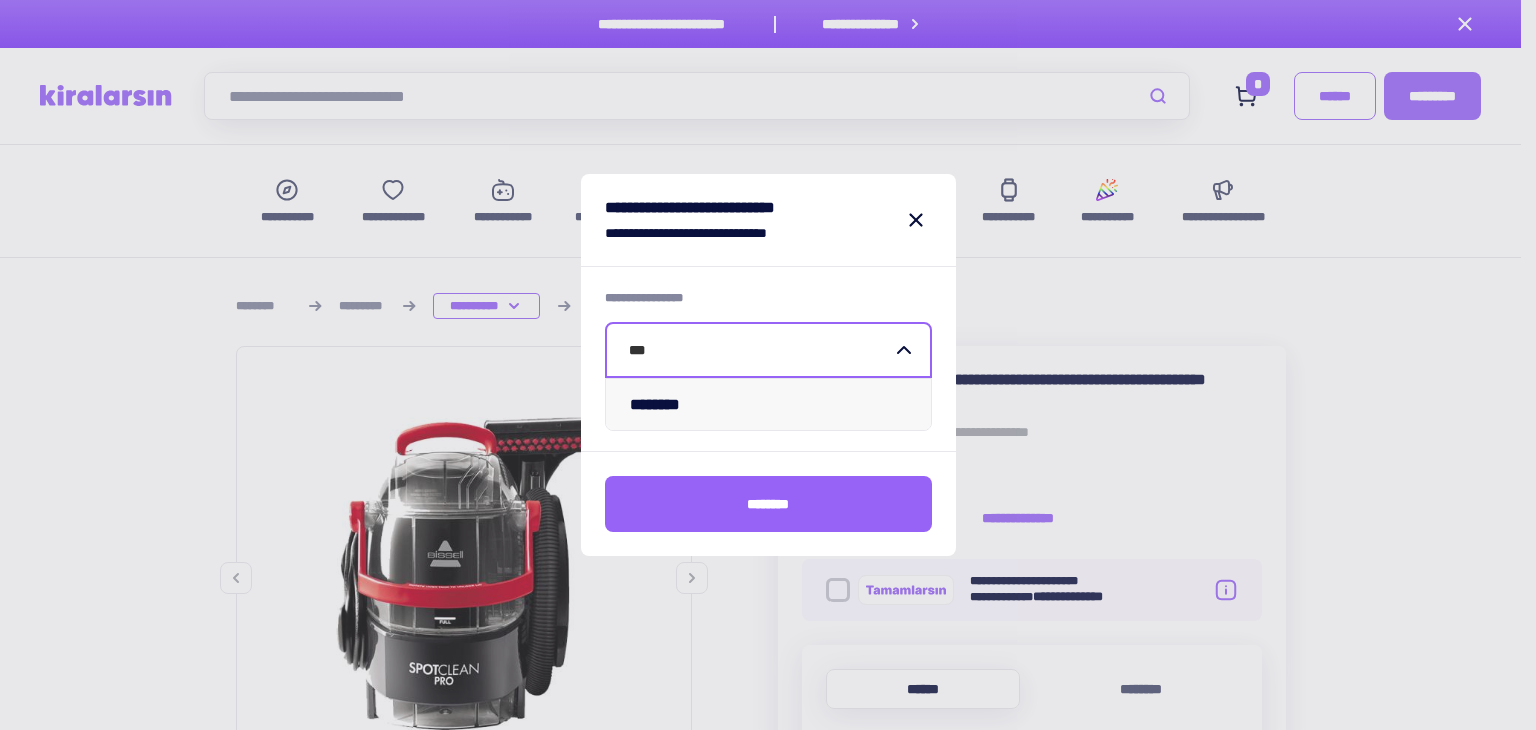 click on "********" at bounding box center (768, 404) 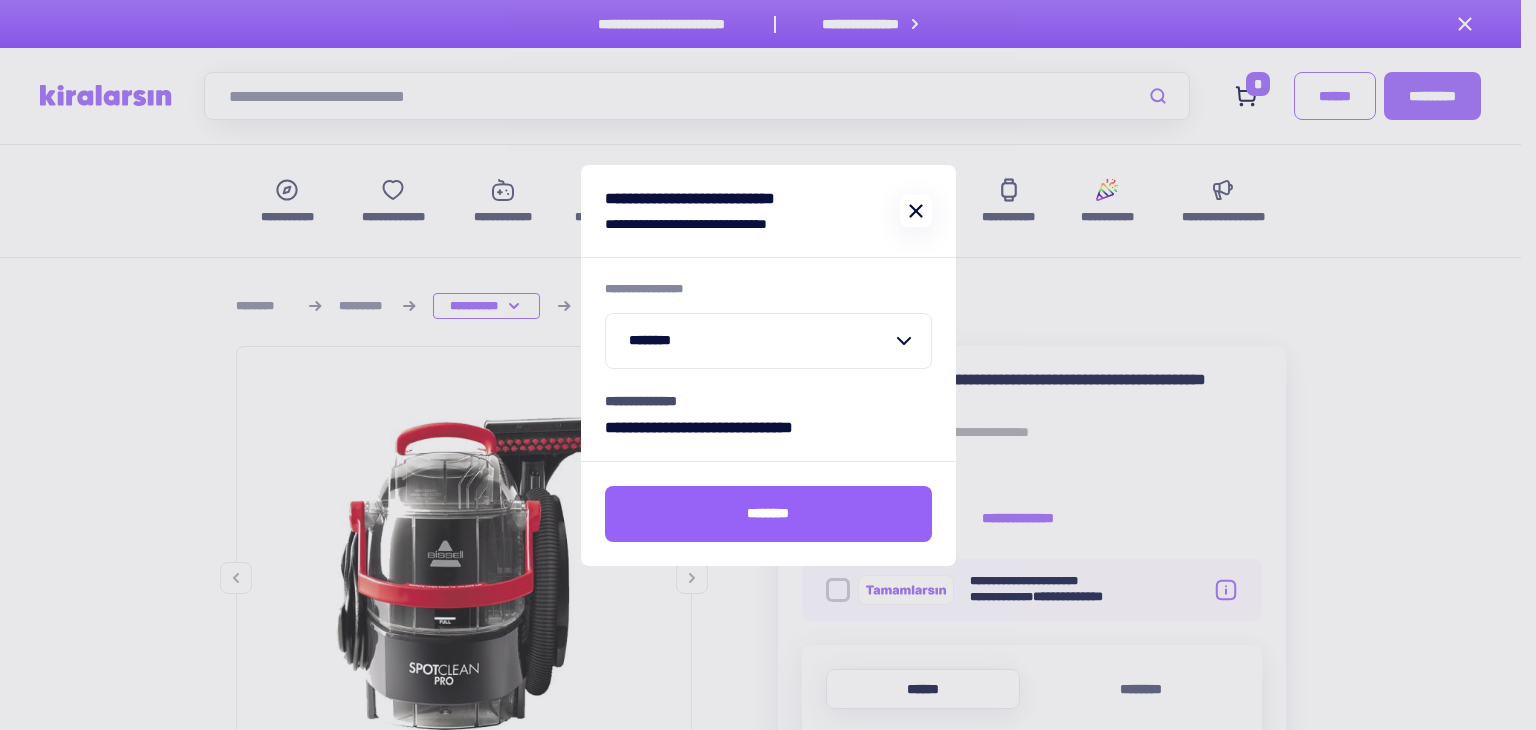 click 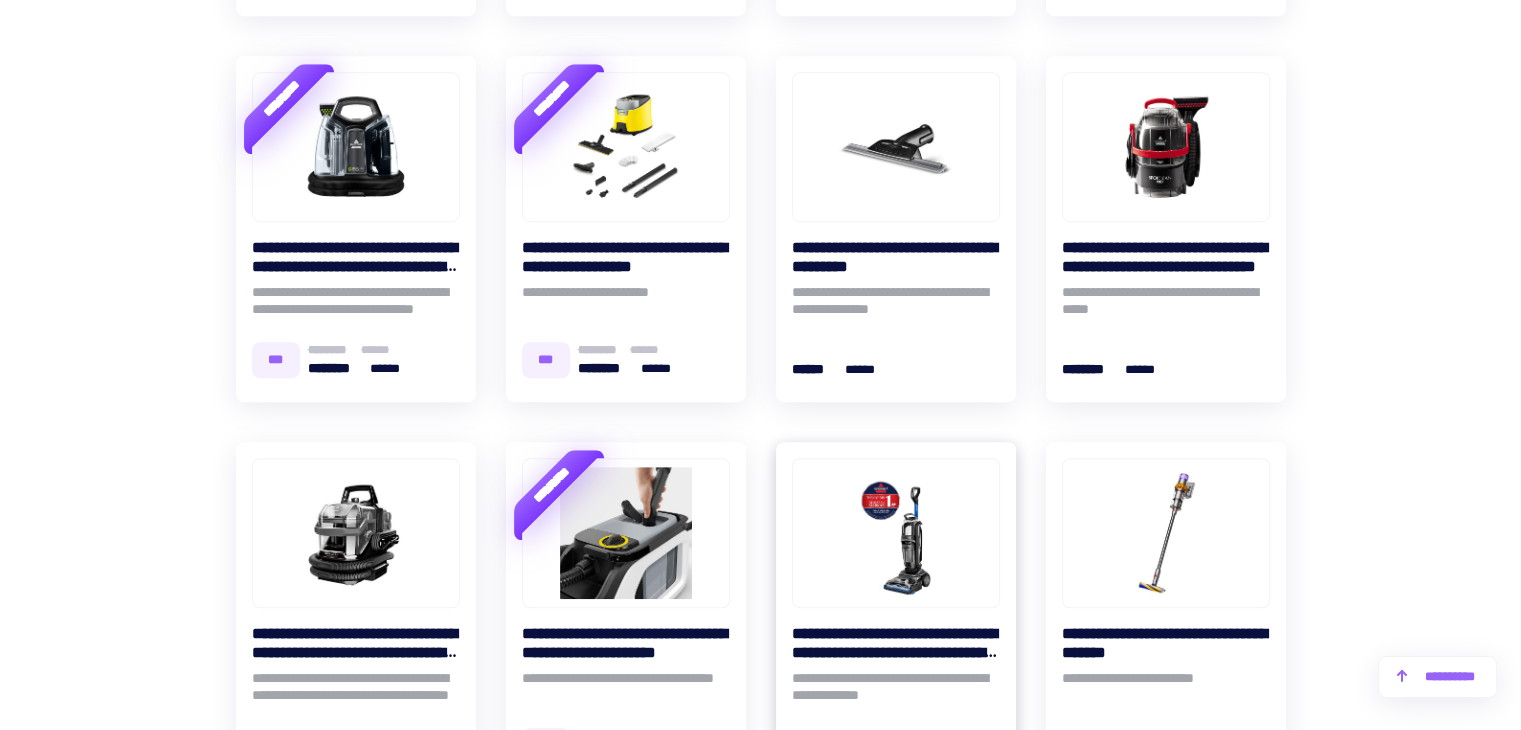 scroll, scrollTop: 1300, scrollLeft: 0, axis: vertical 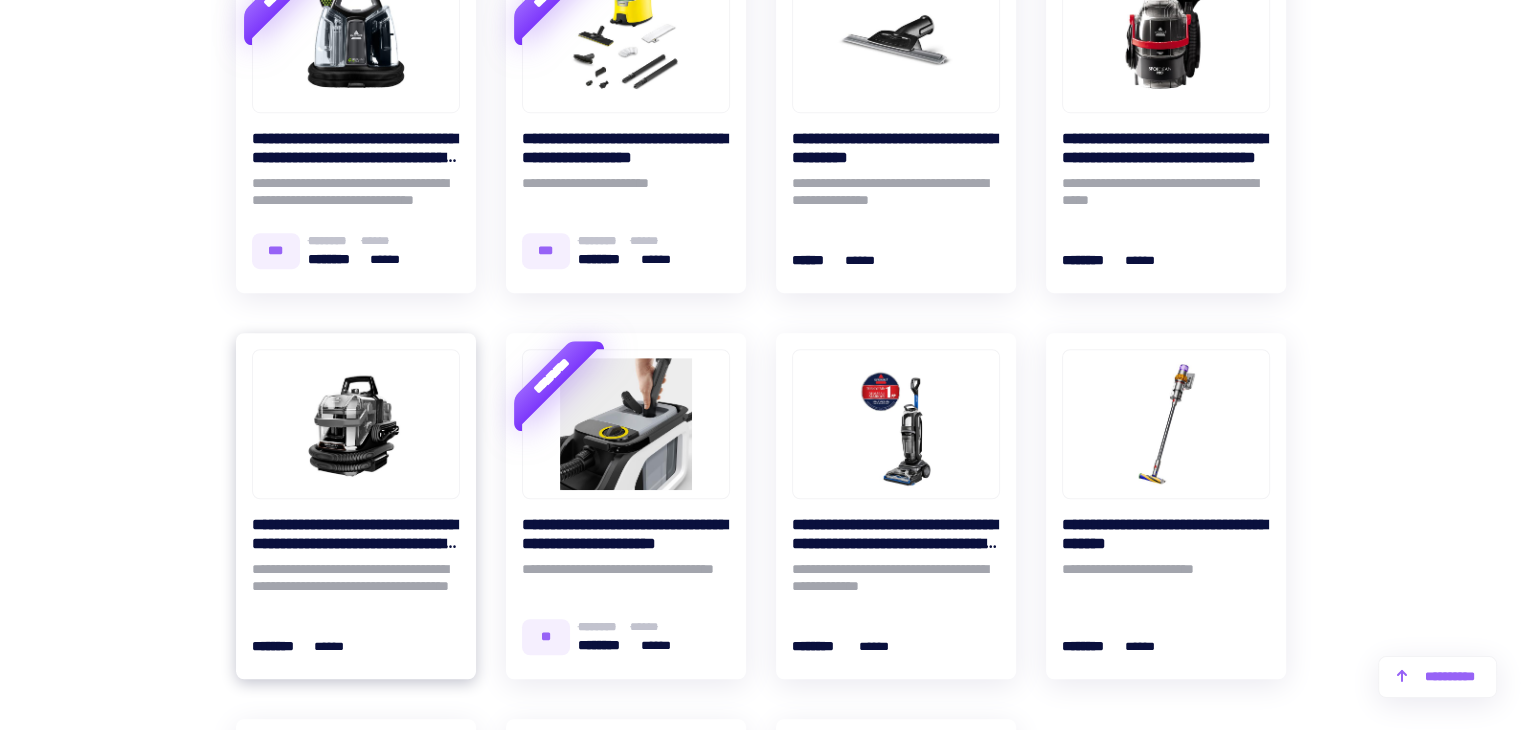 click at bounding box center [356, 424] 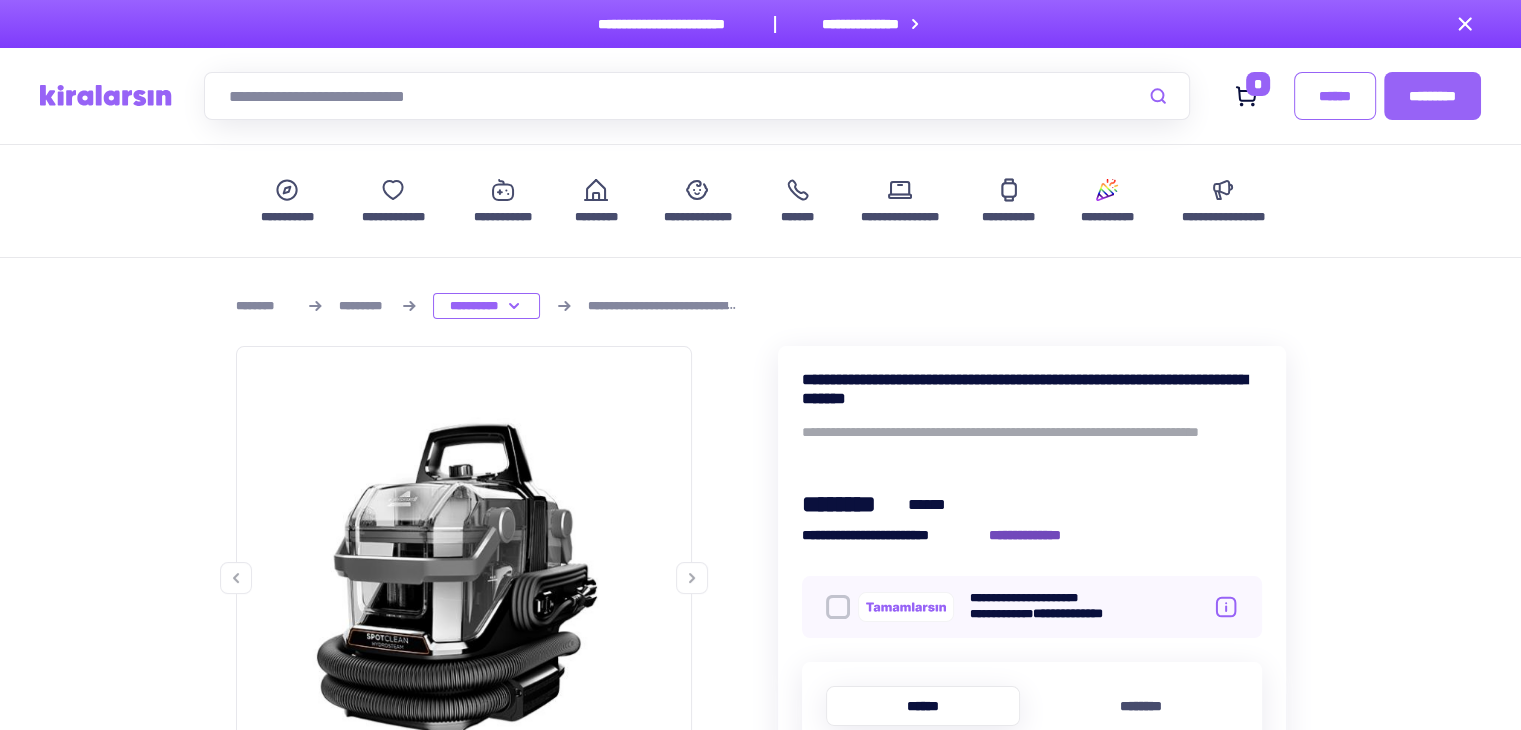 click on "**********" at bounding box center (1036, 535) 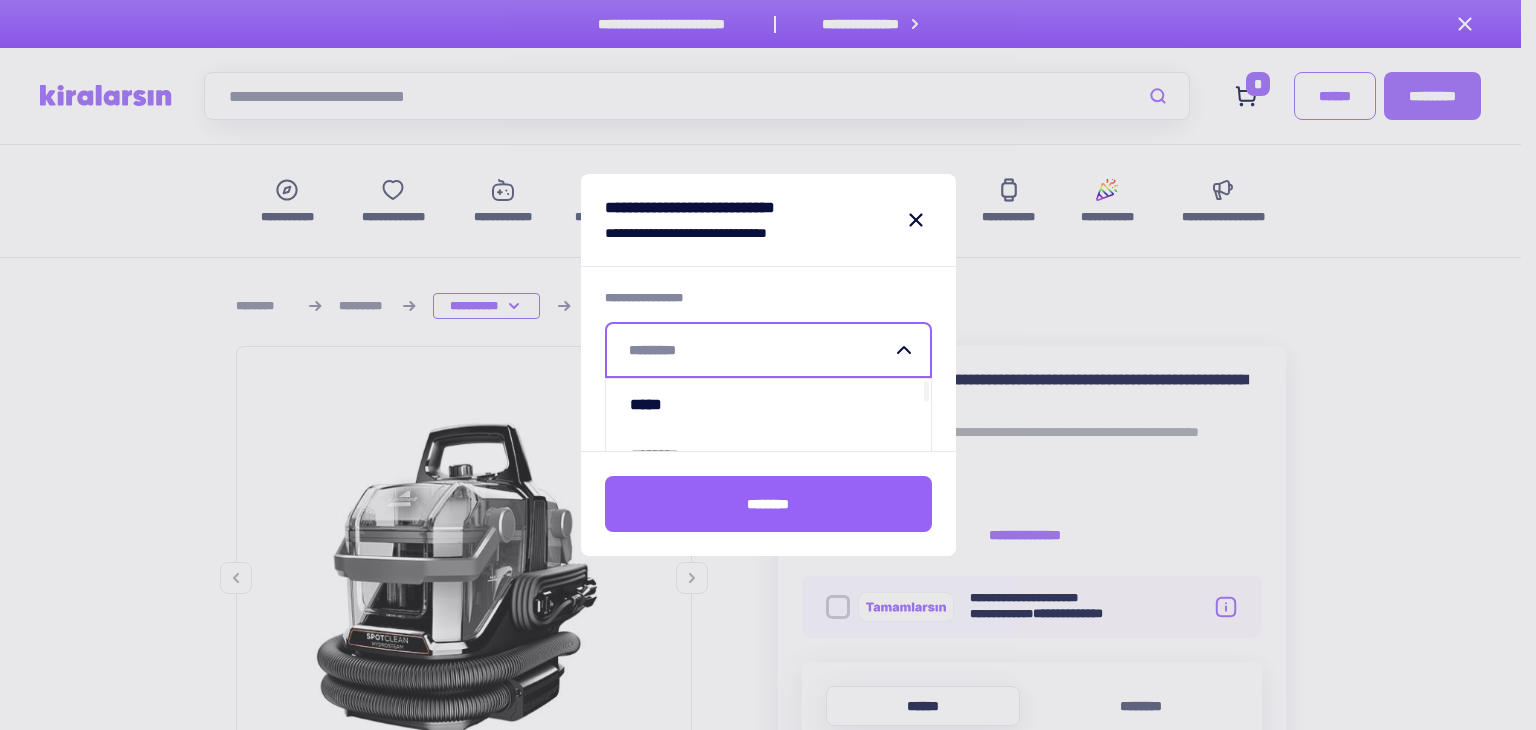 click at bounding box center [760, 350] 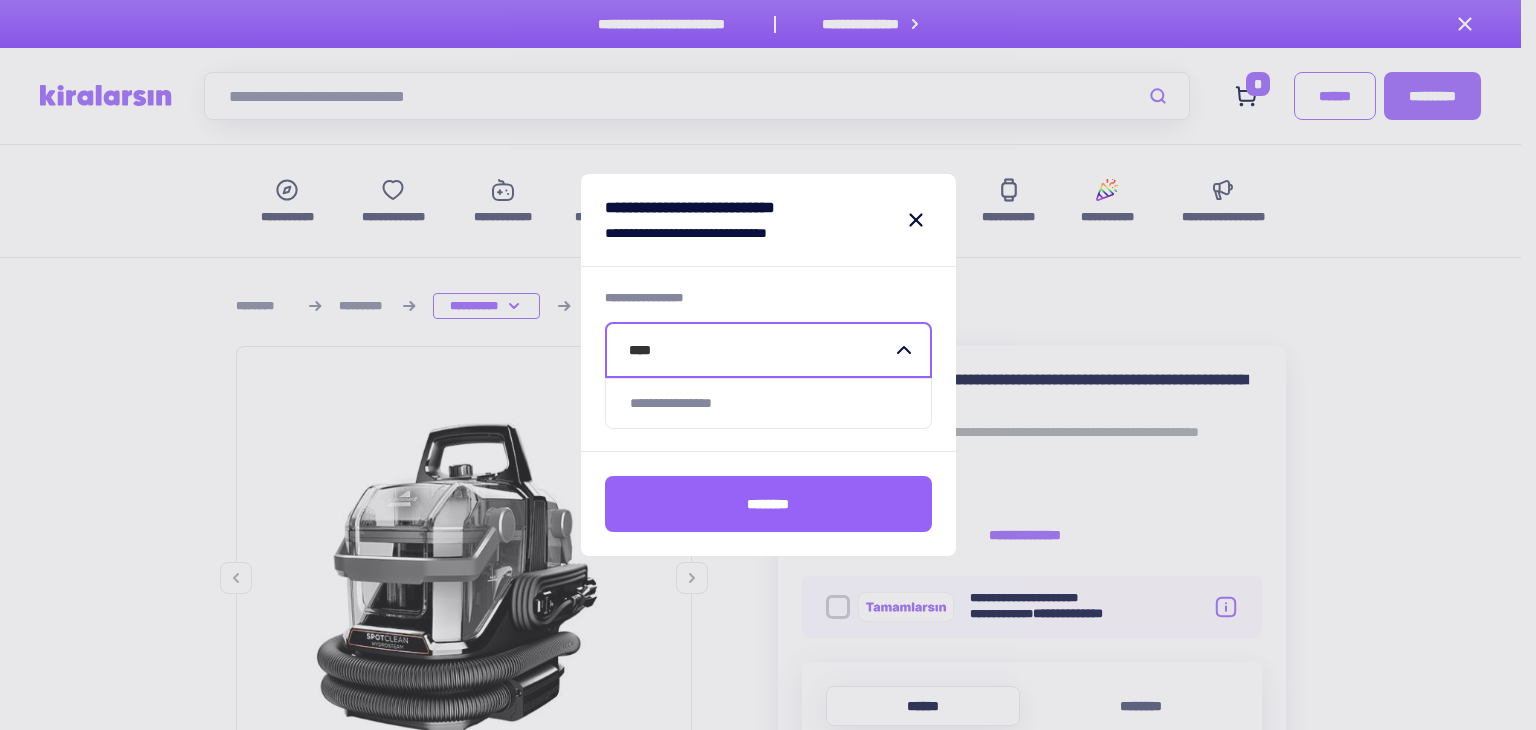 type on "***" 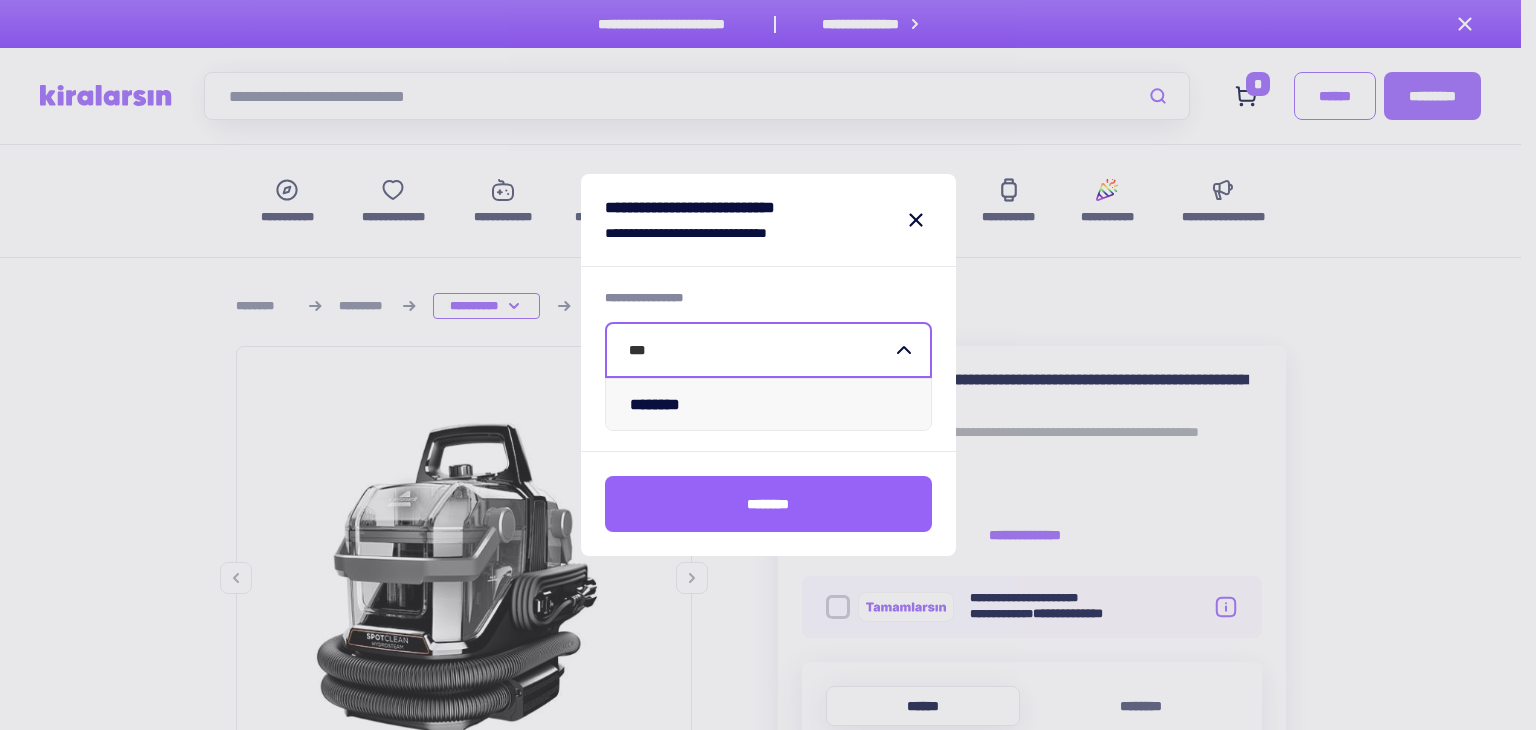 click on "********" at bounding box center (768, 404) 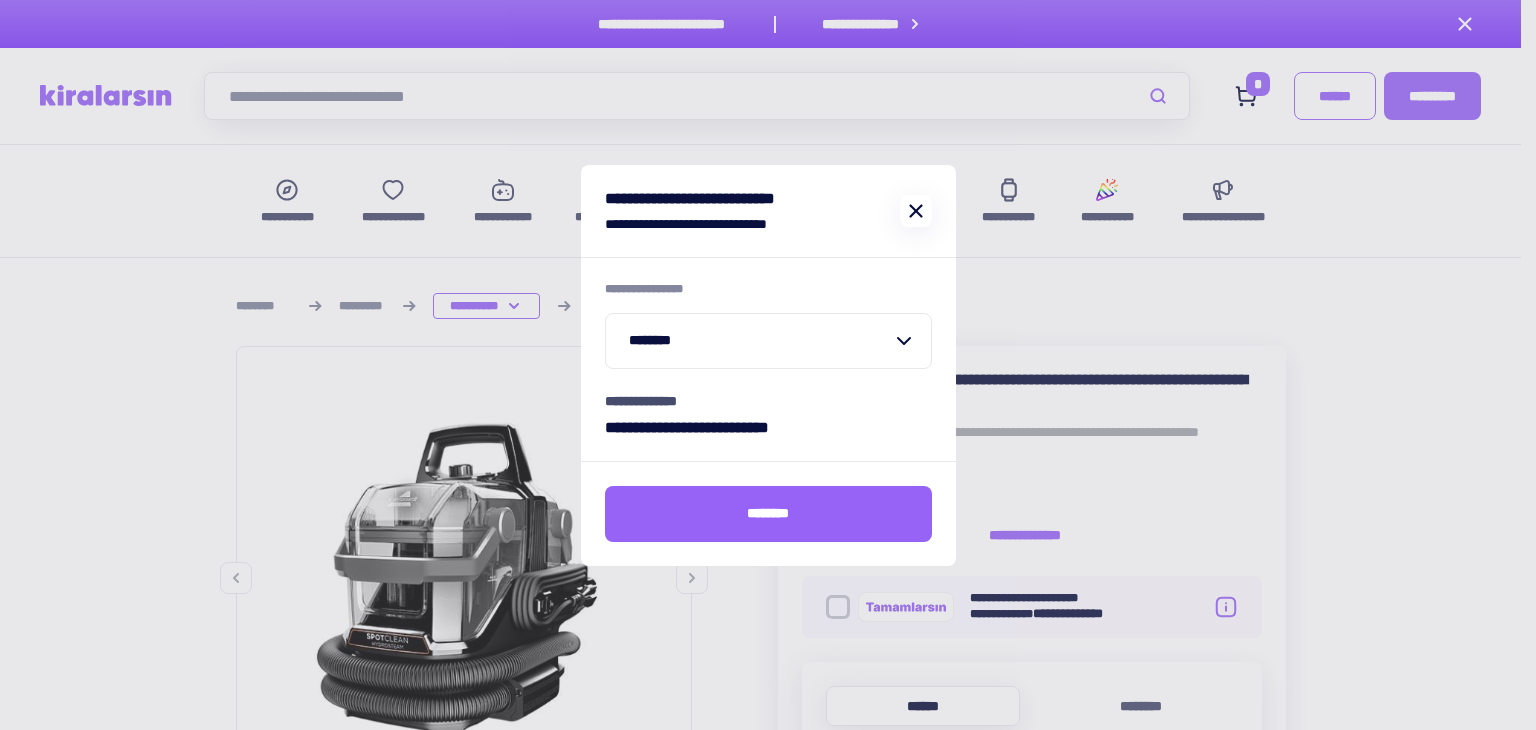 click 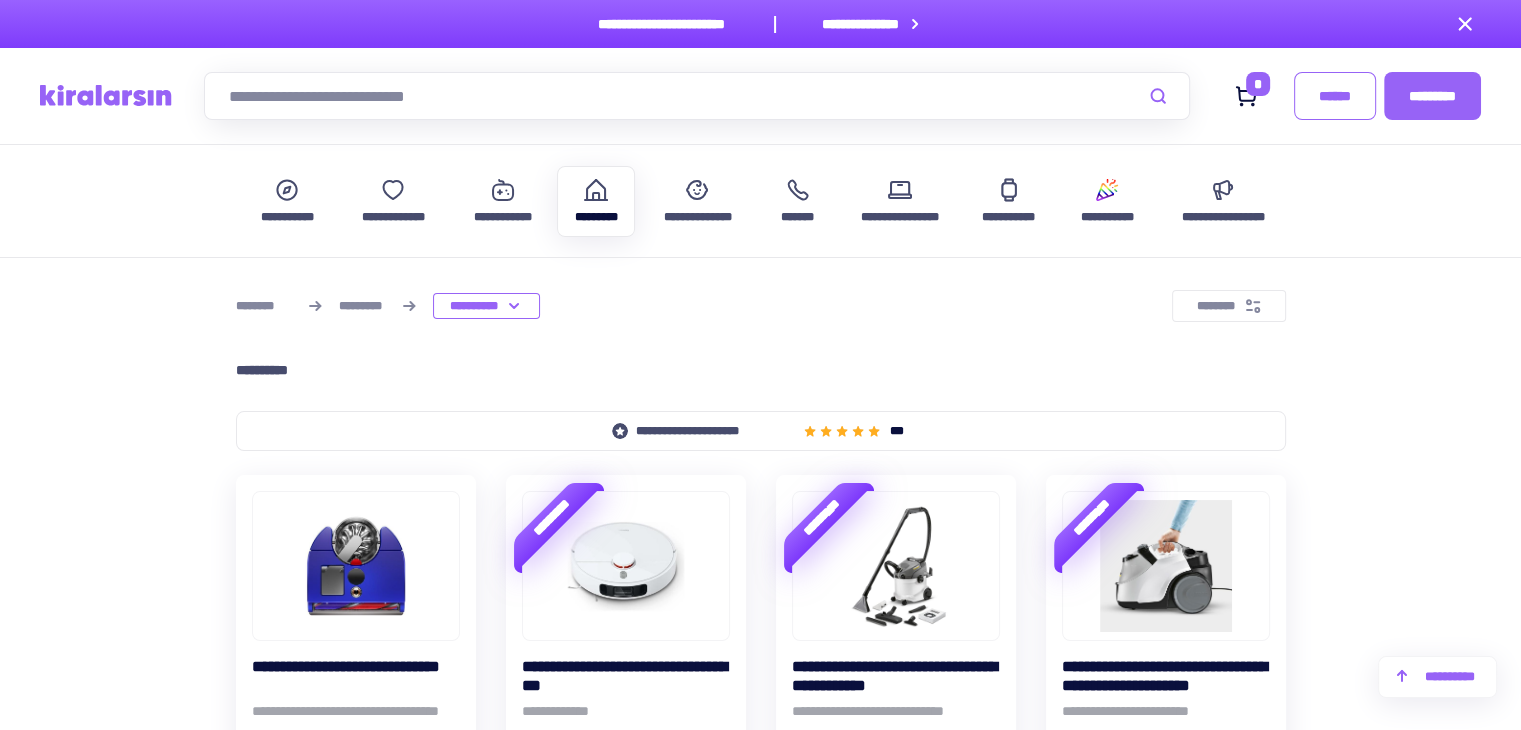 scroll, scrollTop: 1300, scrollLeft: 0, axis: vertical 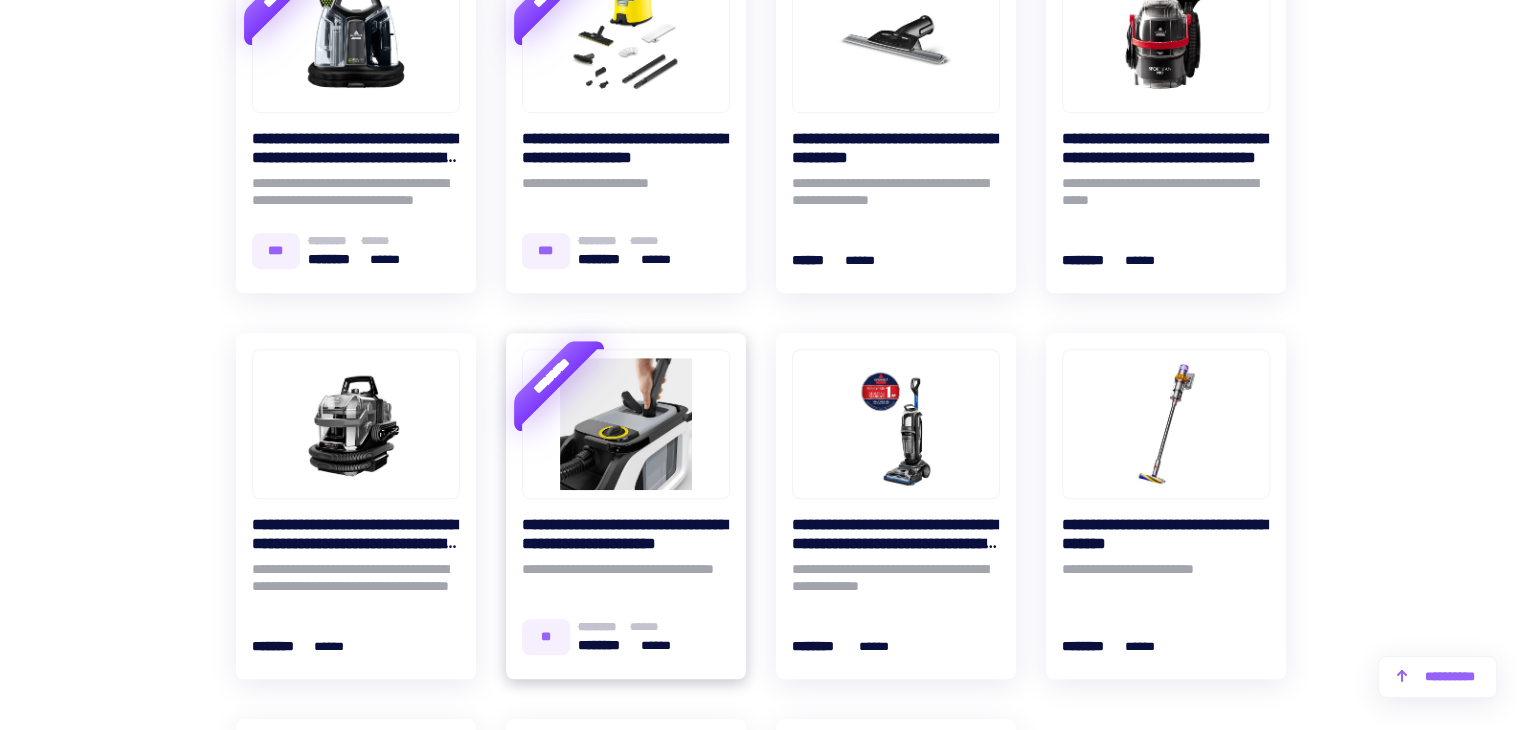 click on "**********" at bounding box center [626, 534] 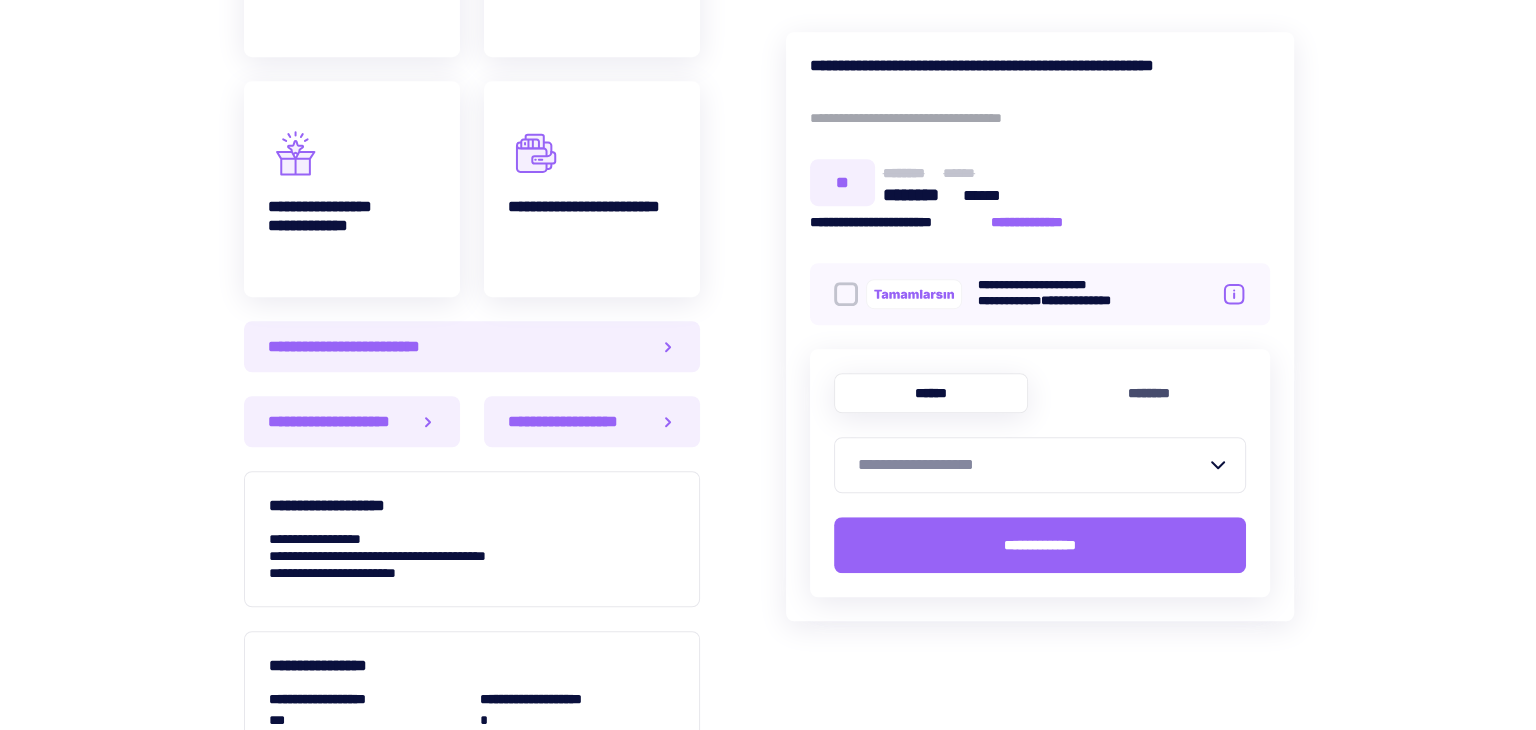 scroll, scrollTop: 0, scrollLeft: 0, axis: both 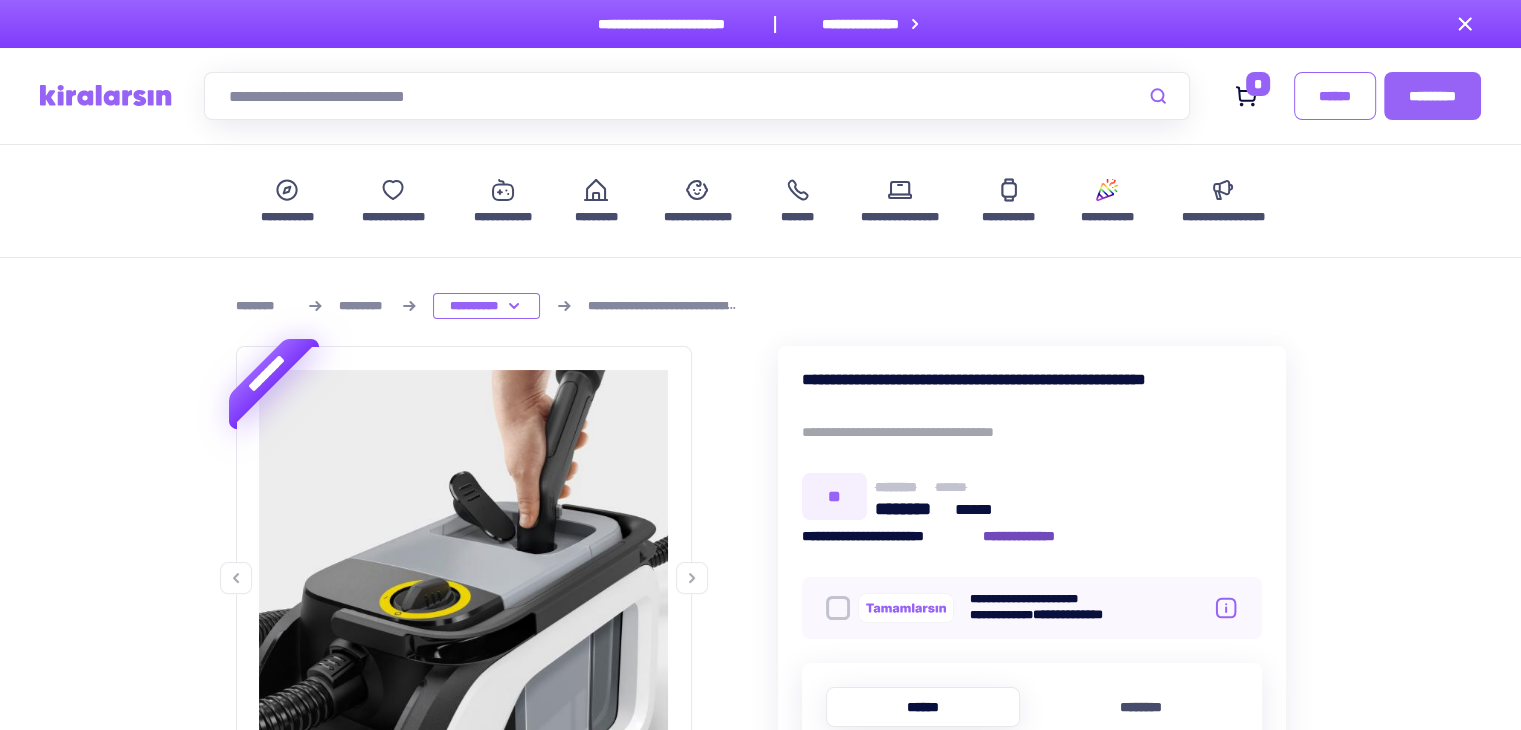 click on "**********" at bounding box center (1029, 536) 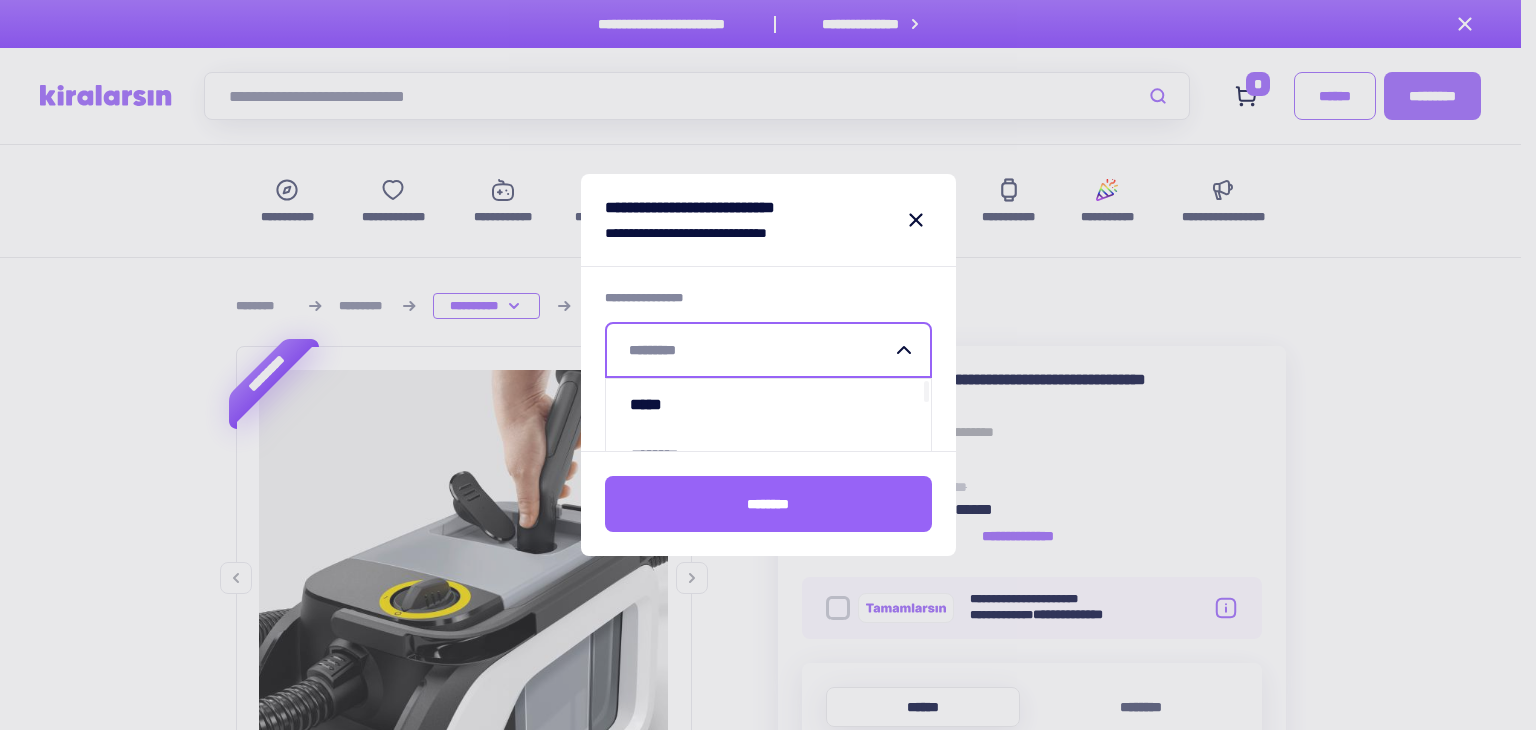 click at bounding box center (760, 350) 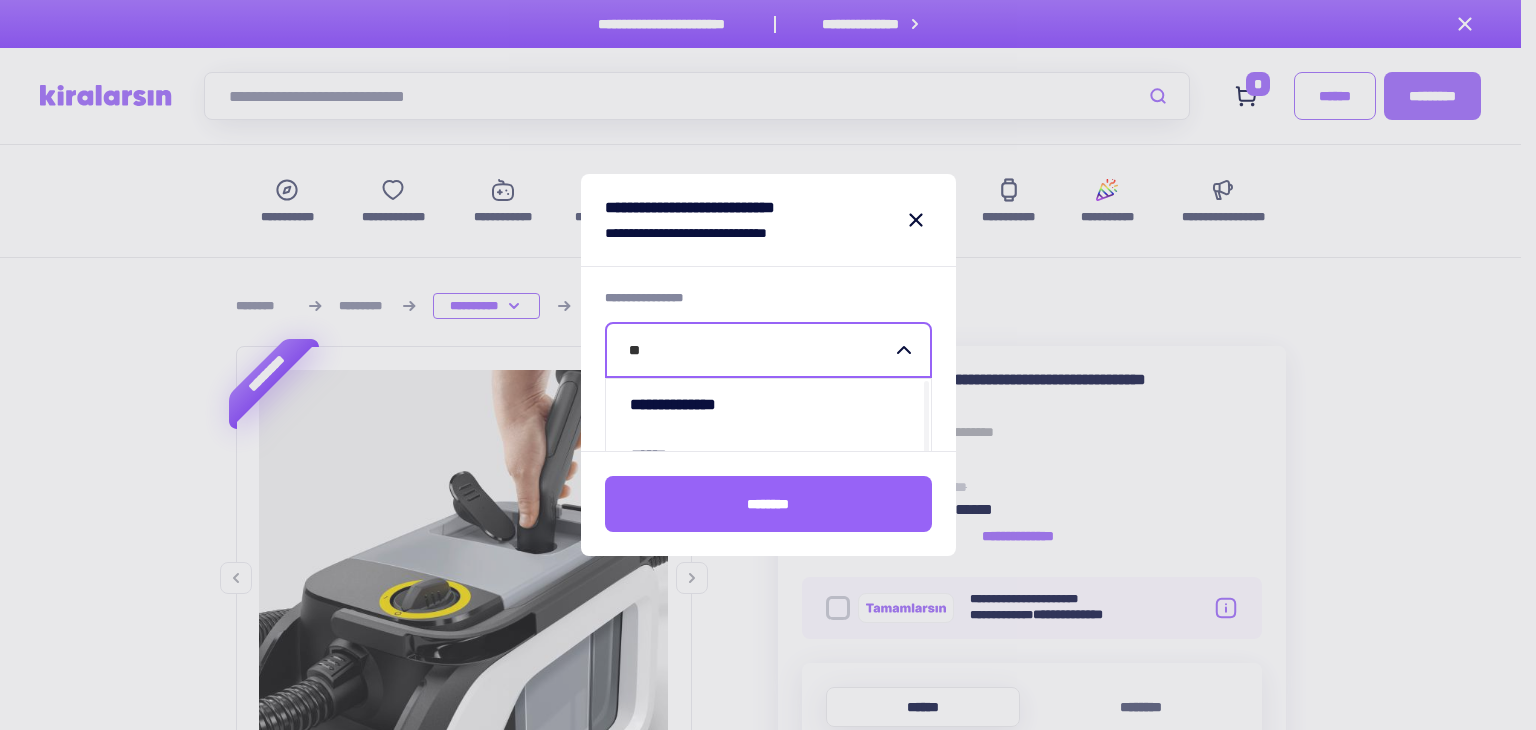 type on "***" 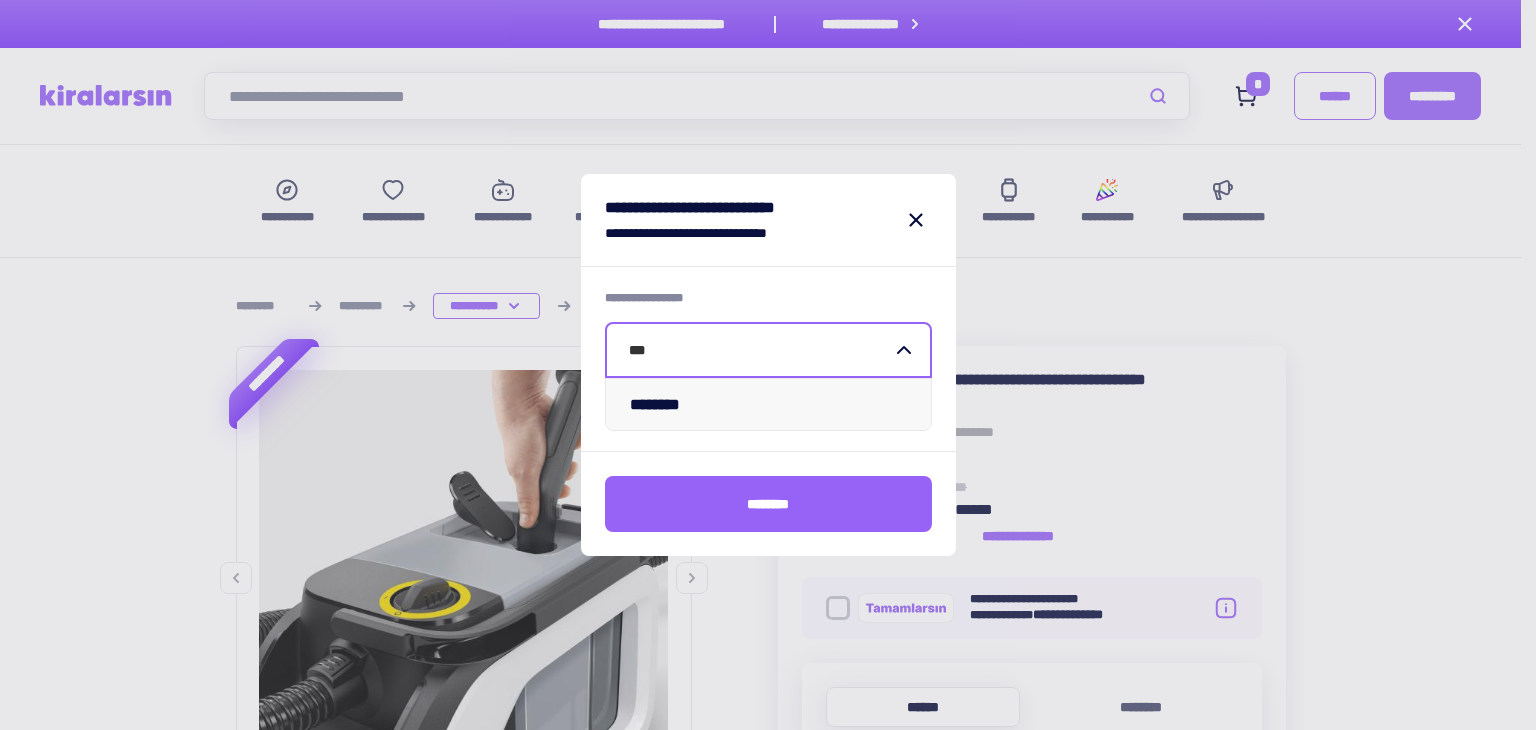click on "********" at bounding box center (768, 404) 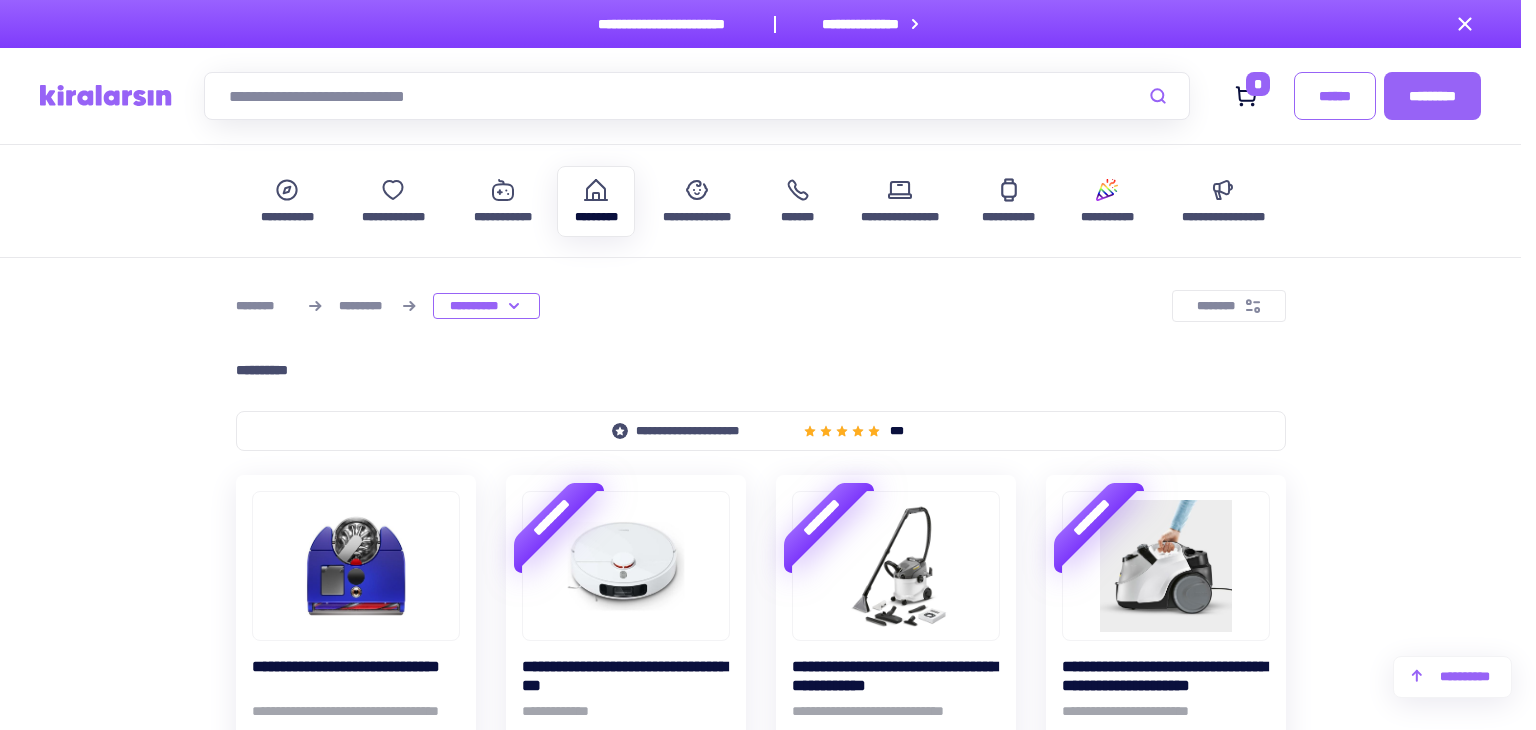 scroll, scrollTop: 1300, scrollLeft: 0, axis: vertical 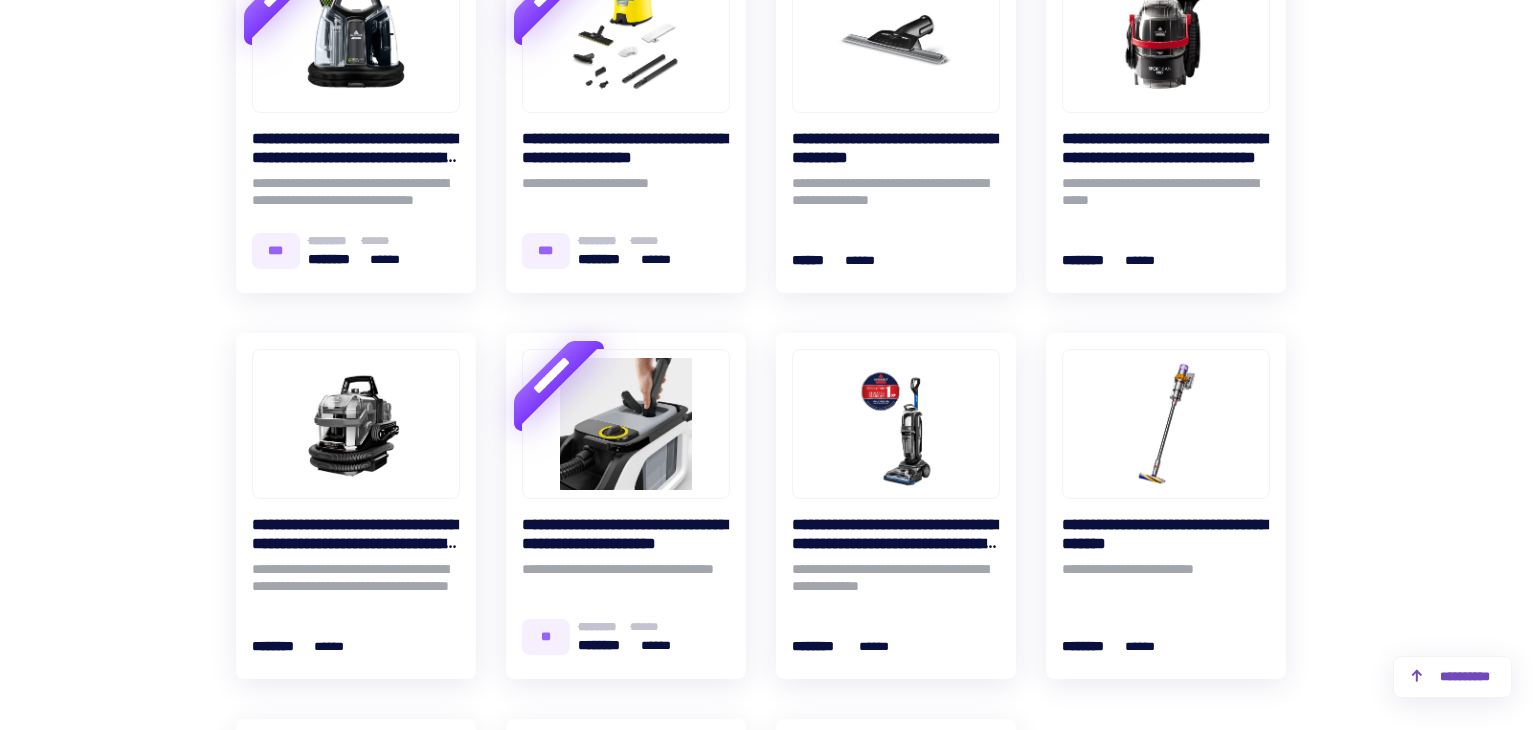 click on "**********" at bounding box center [1464, 677] 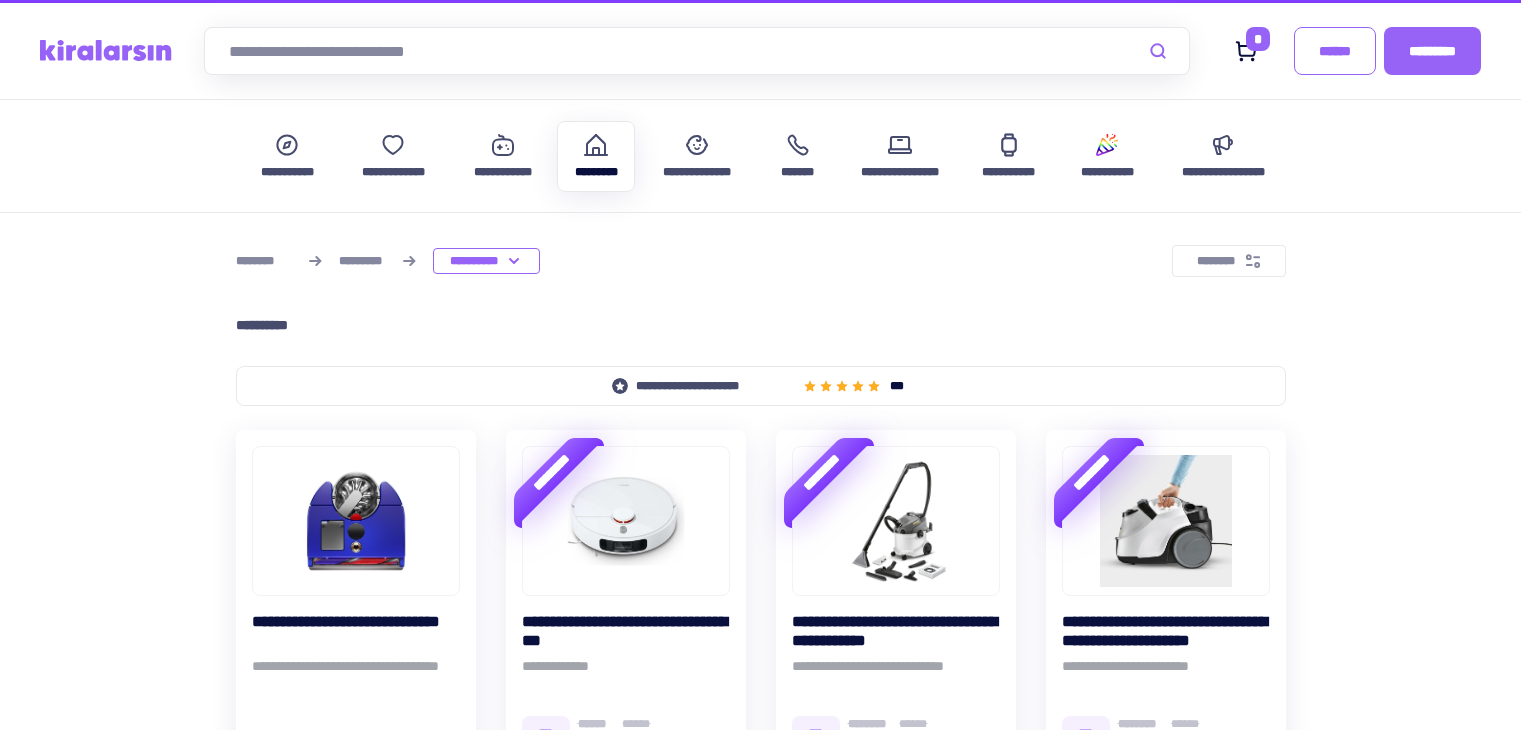 scroll, scrollTop: 0, scrollLeft: 0, axis: both 